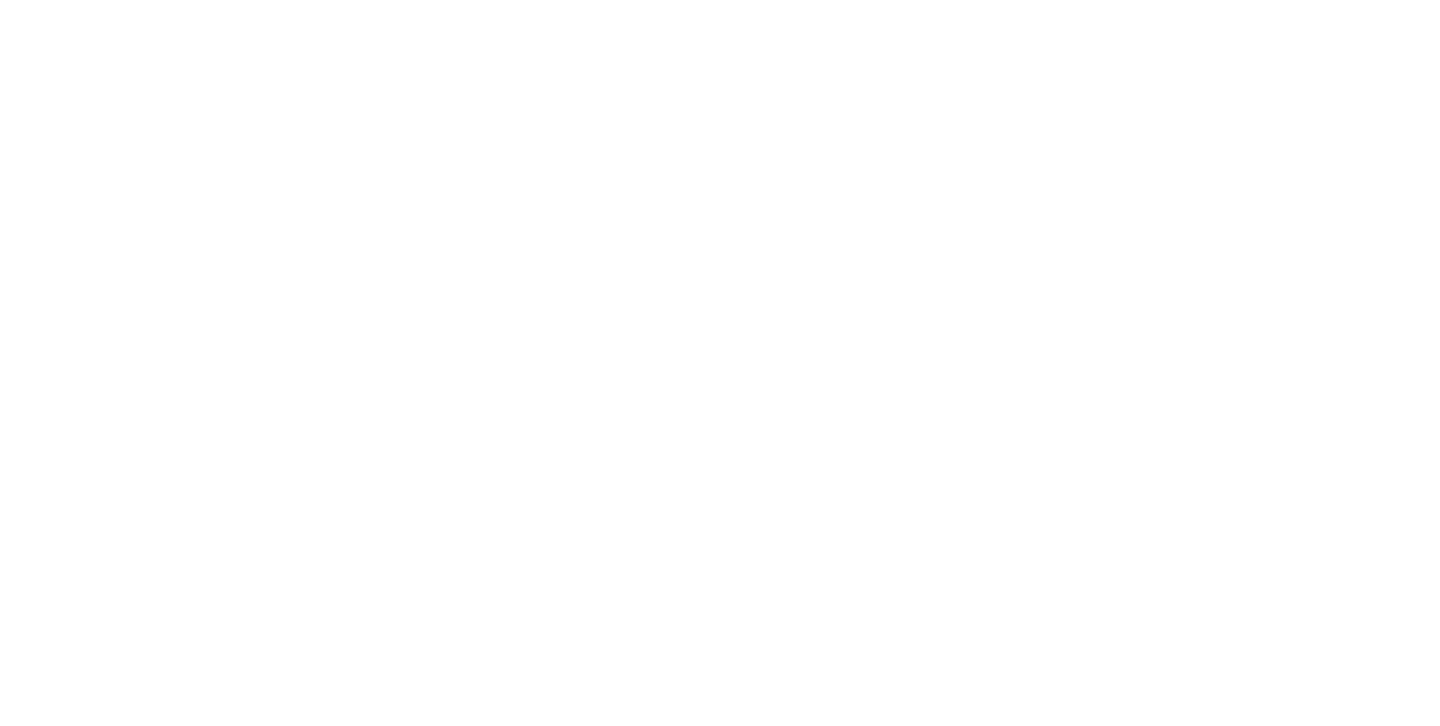 scroll, scrollTop: 0, scrollLeft: 0, axis: both 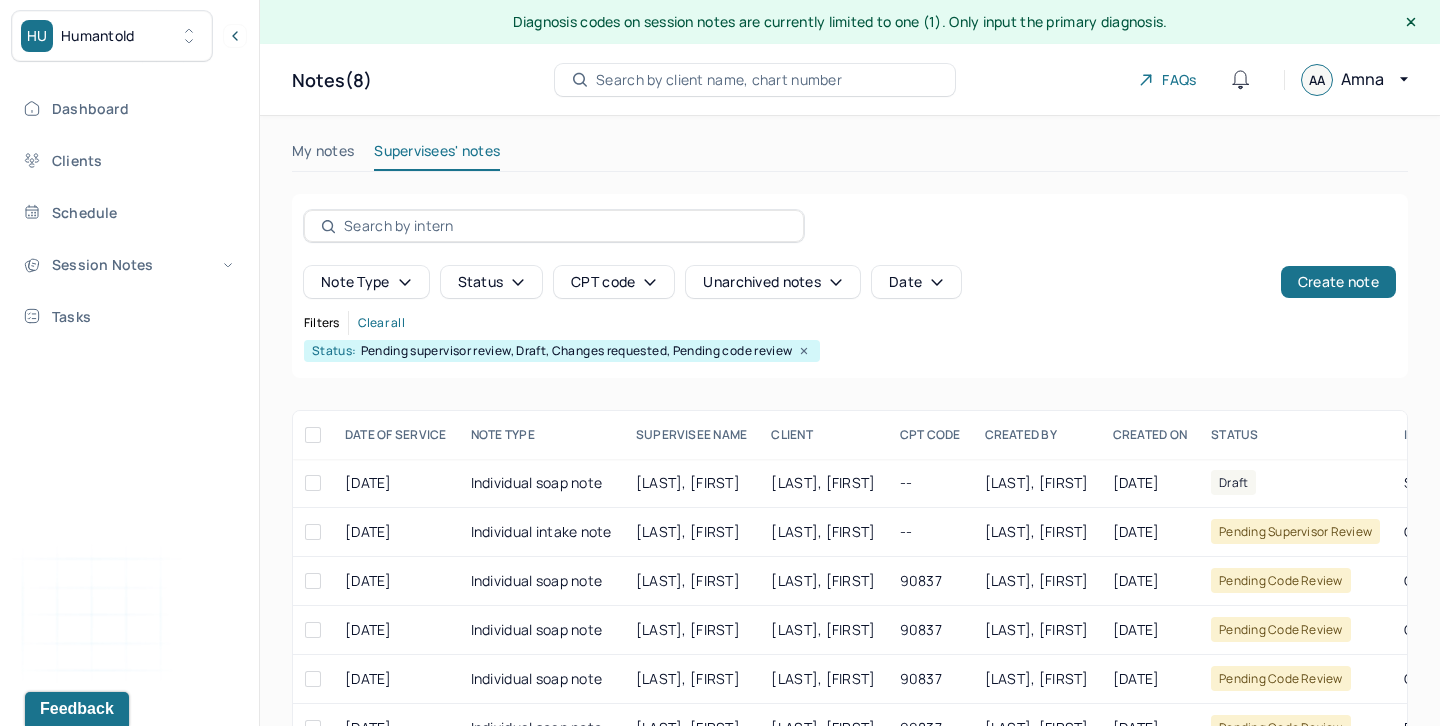 click on "My notes" at bounding box center (323, 155) 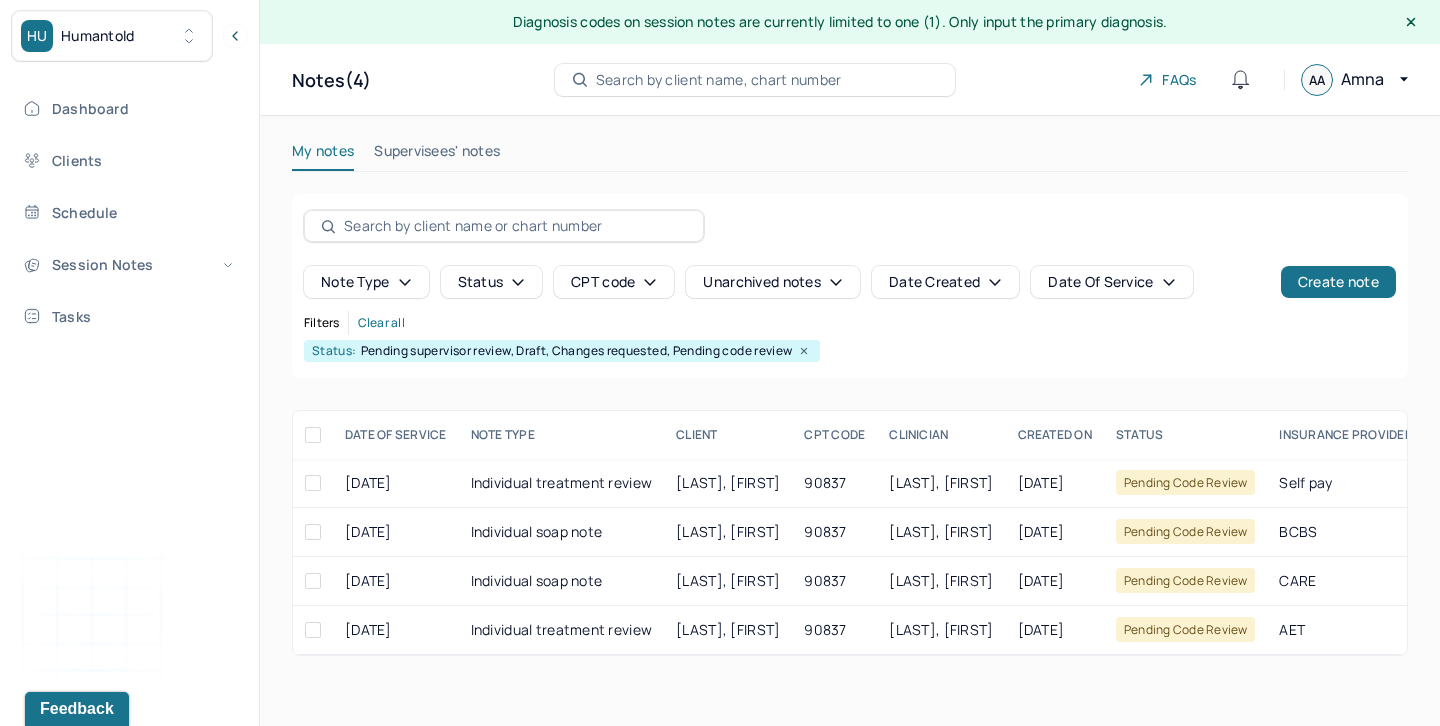 click on "Supervisees' notes" at bounding box center (437, 155) 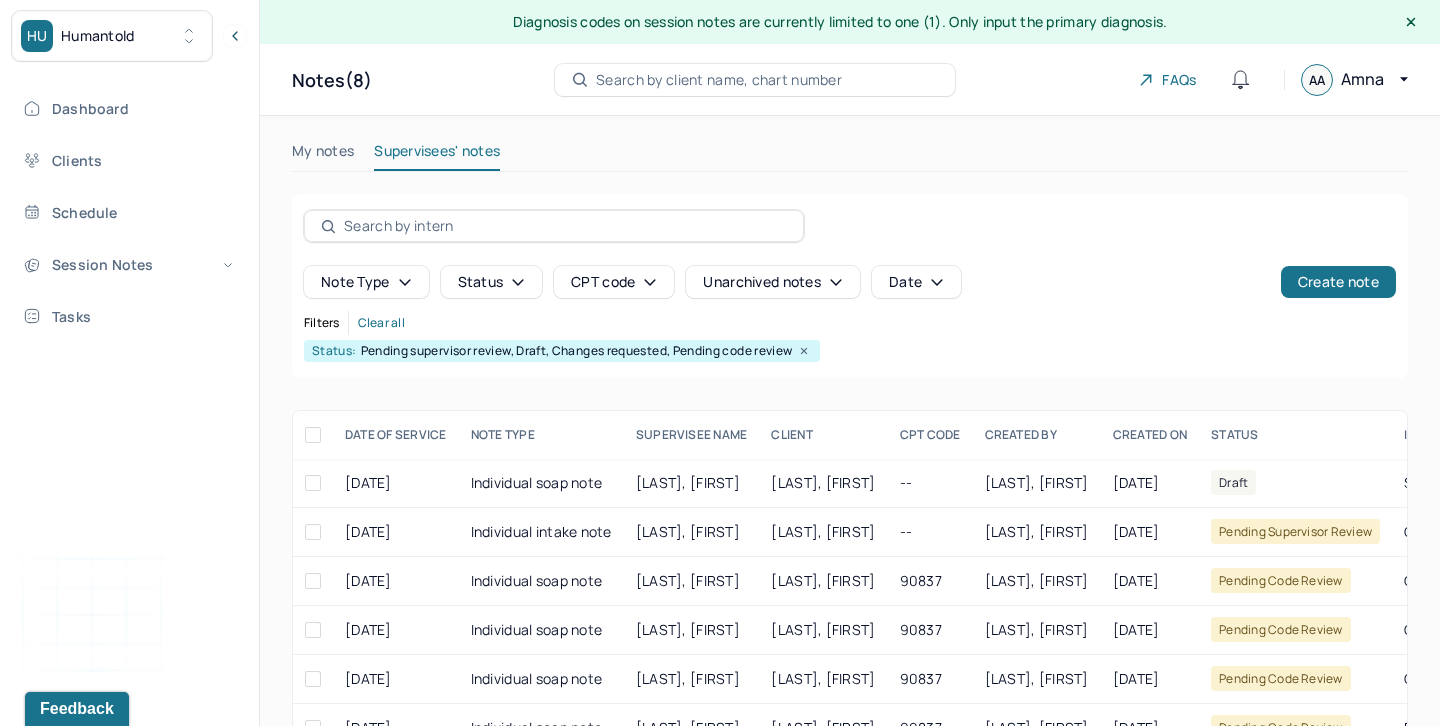 scroll, scrollTop: 151, scrollLeft: 0, axis: vertical 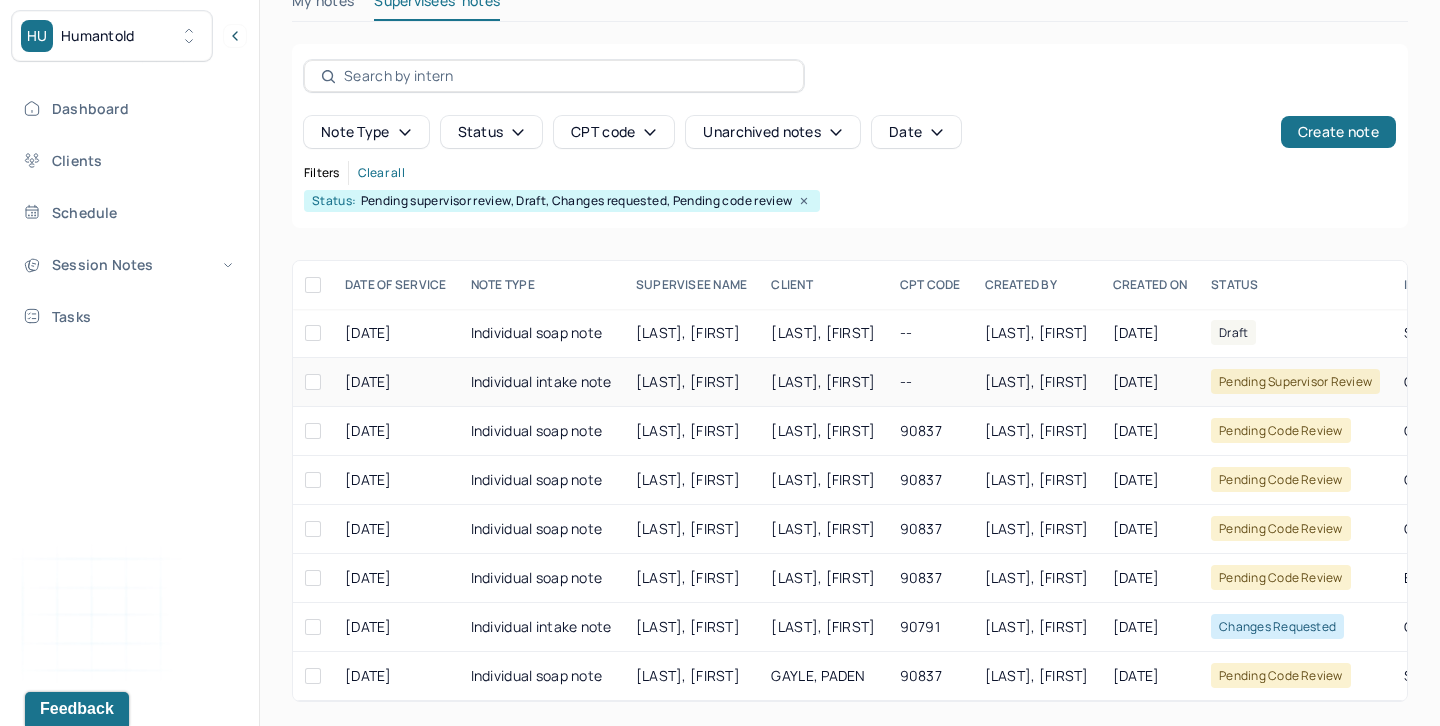 click at bounding box center [313, 382] 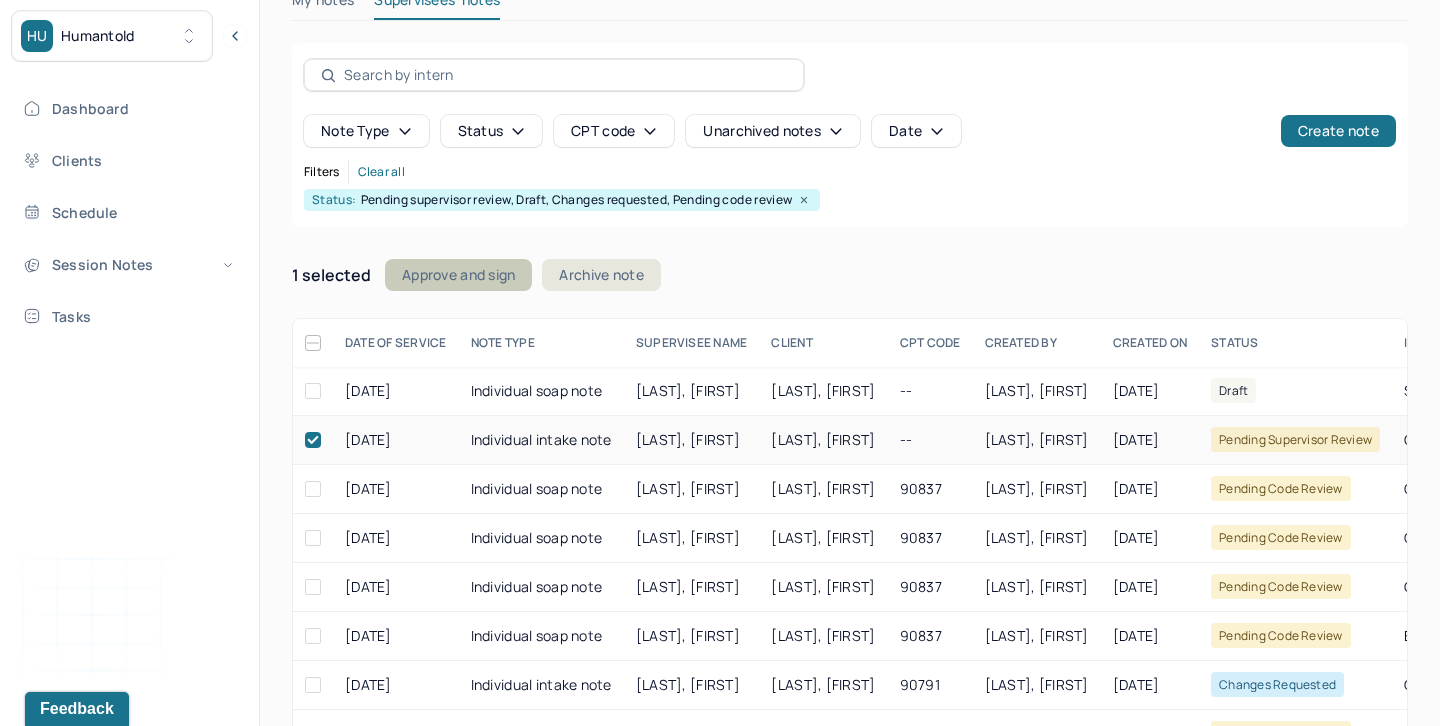 click on "Approve and sign" at bounding box center [458, 275] 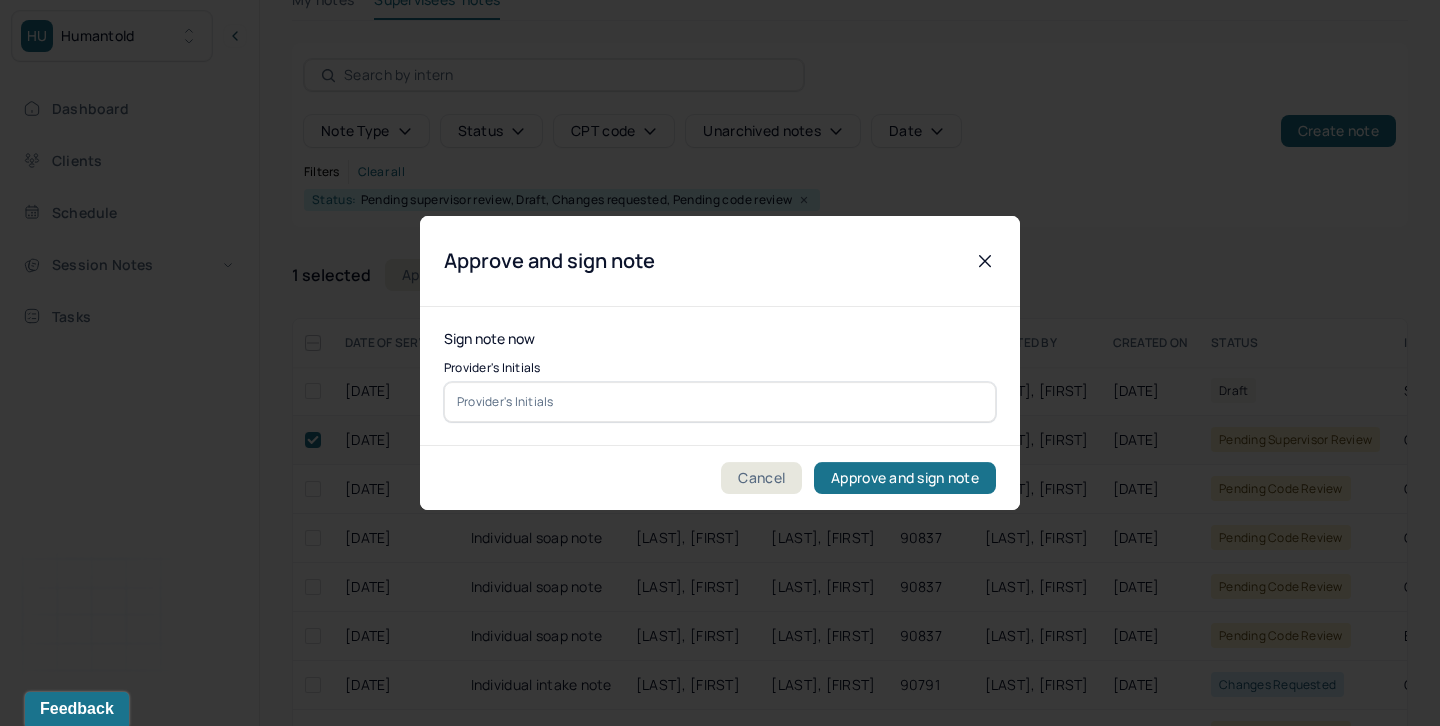 click at bounding box center [720, 402] 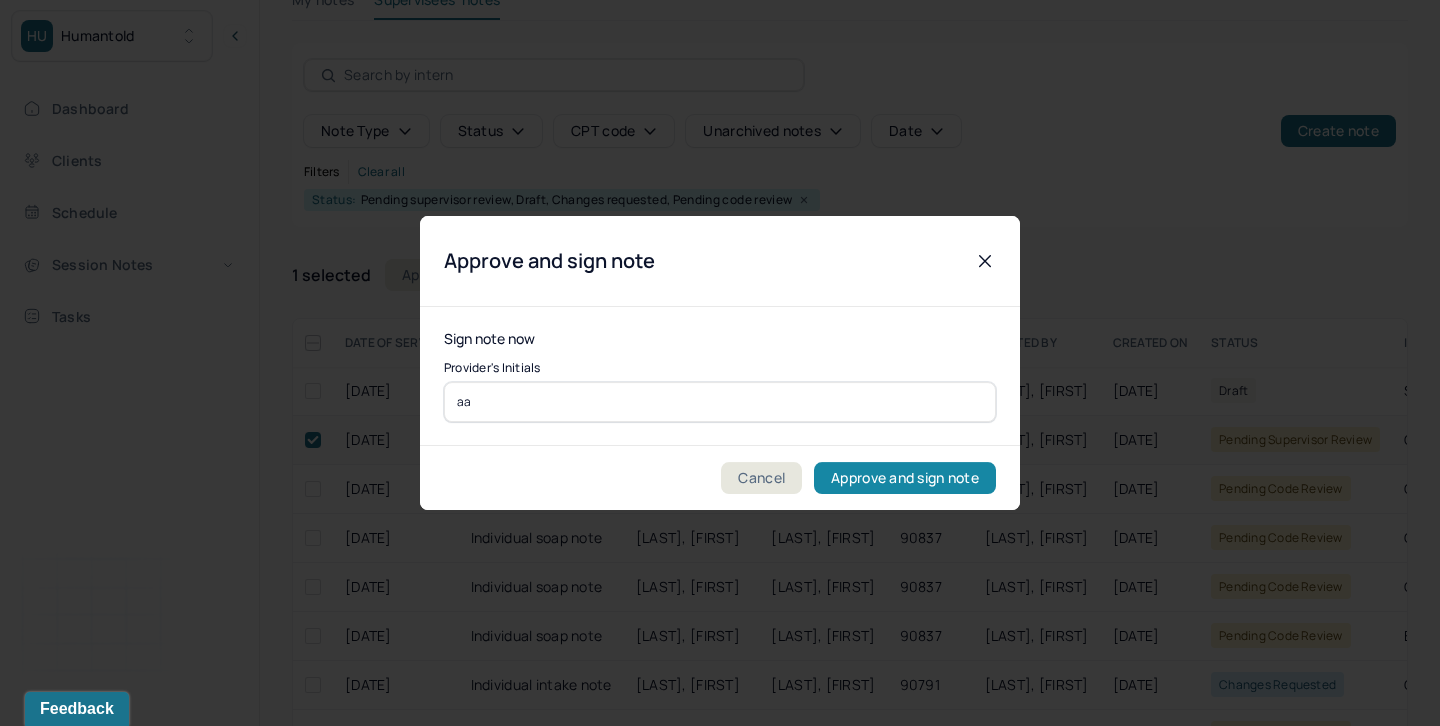 type on "aa" 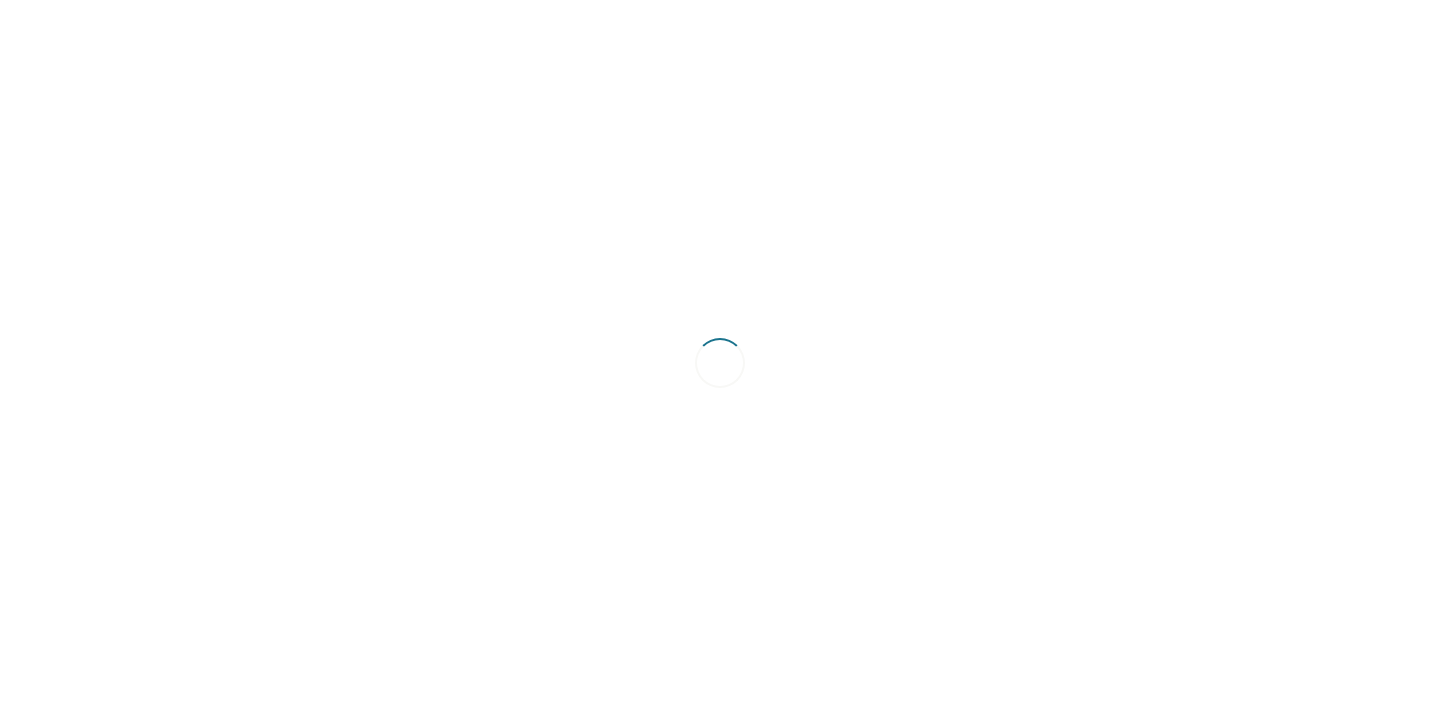 scroll, scrollTop: 0, scrollLeft: 0, axis: both 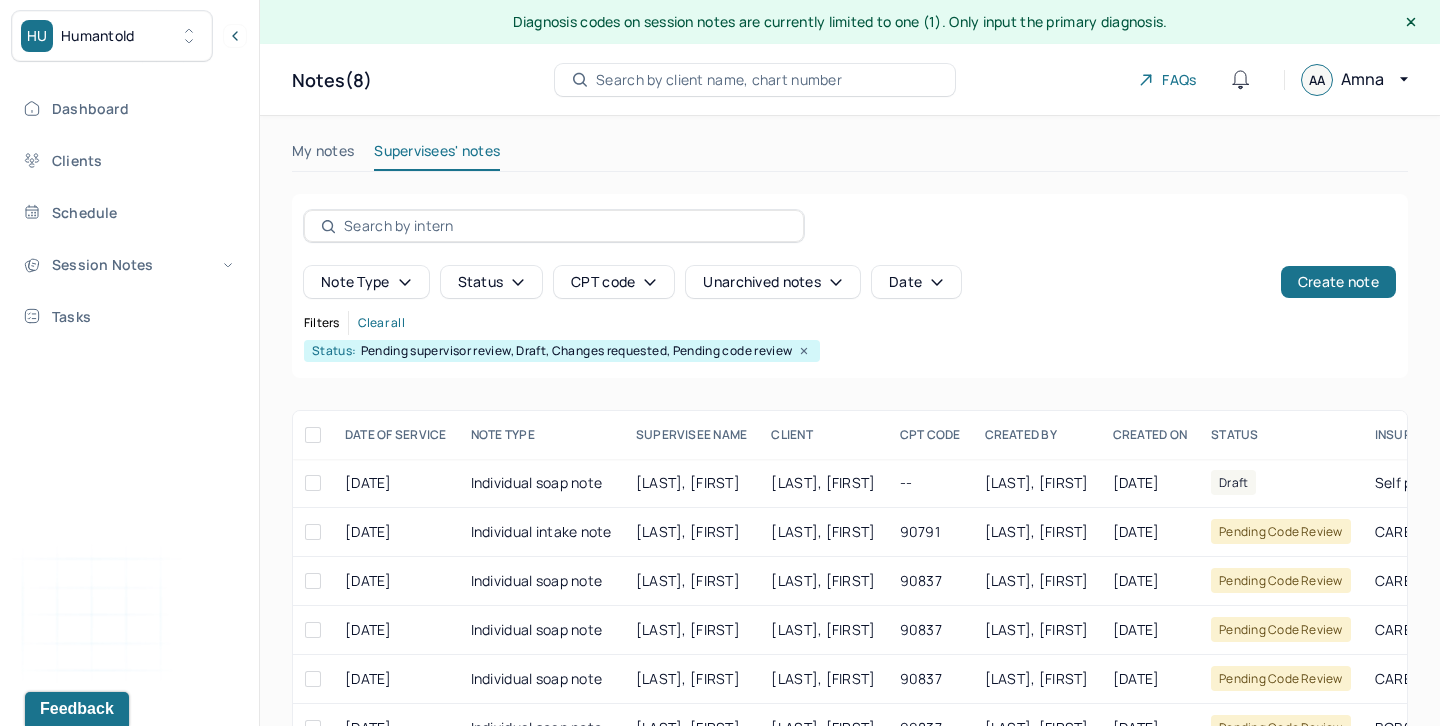 click on "My notes" at bounding box center (323, 155) 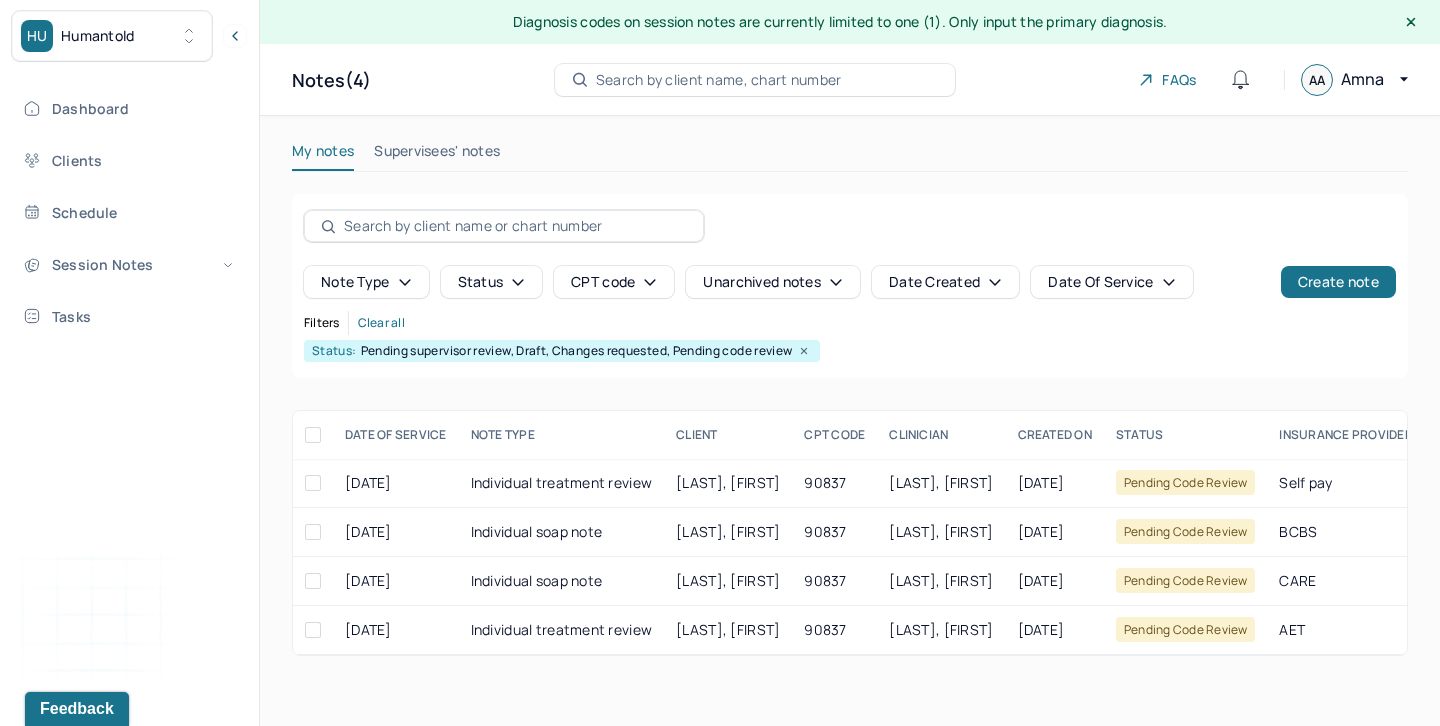 click on "Supervisees' notes" at bounding box center (437, 155) 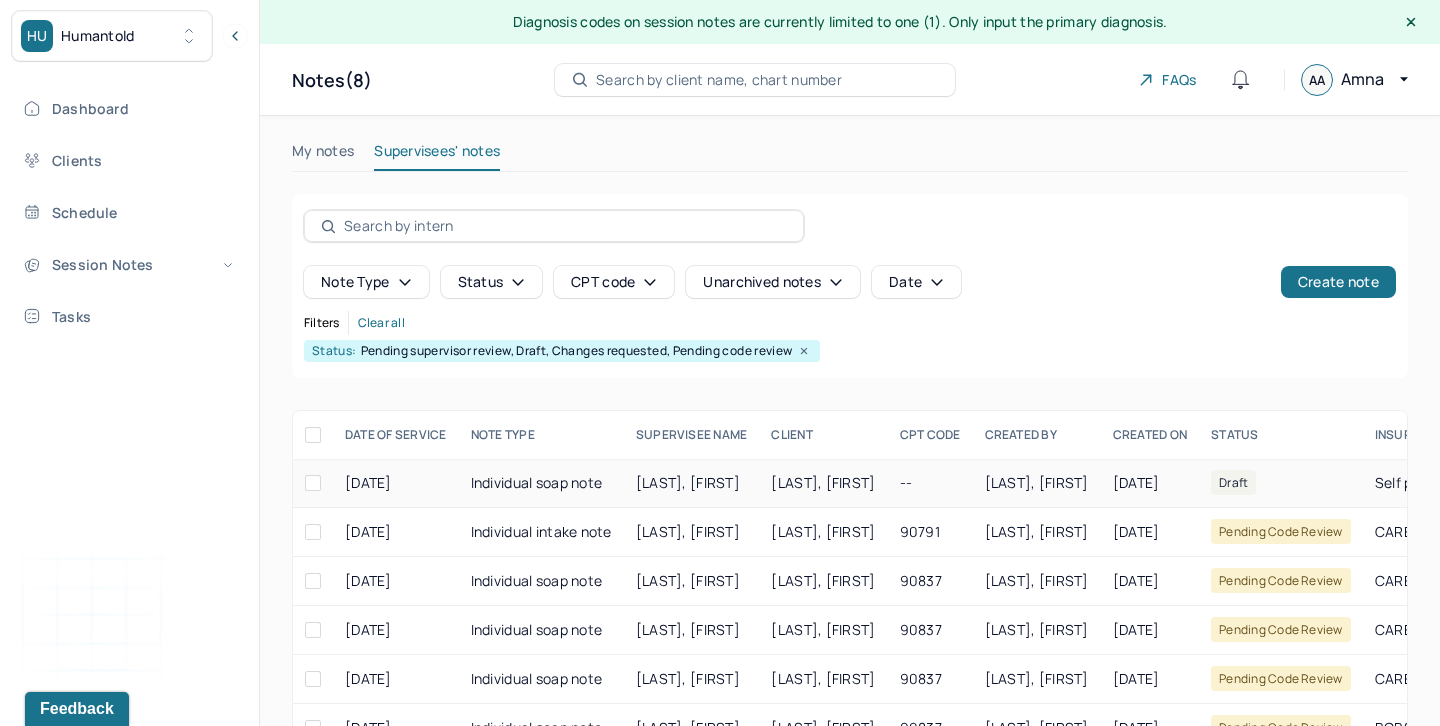 scroll, scrollTop: 0, scrollLeft: 23, axis: horizontal 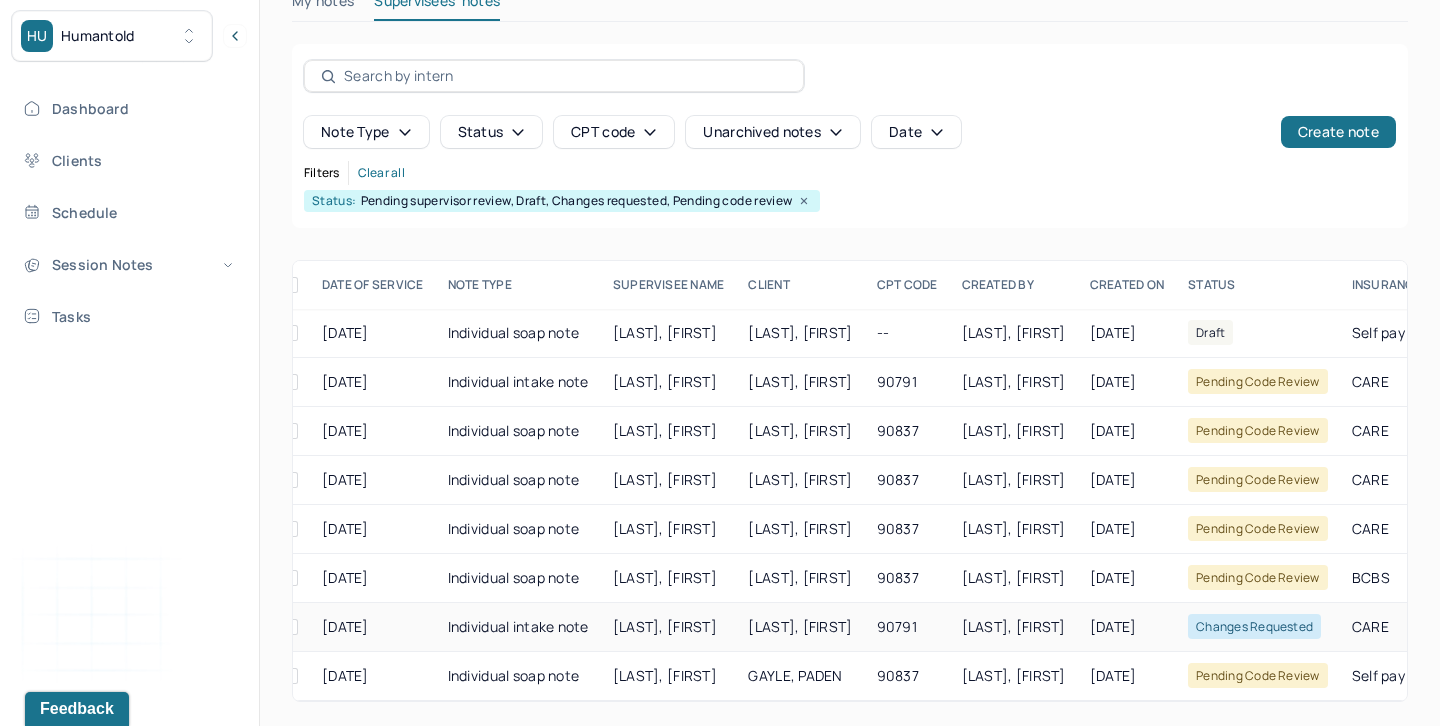 click on "[LAST], [FIRST]" at bounding box center [669, 627] 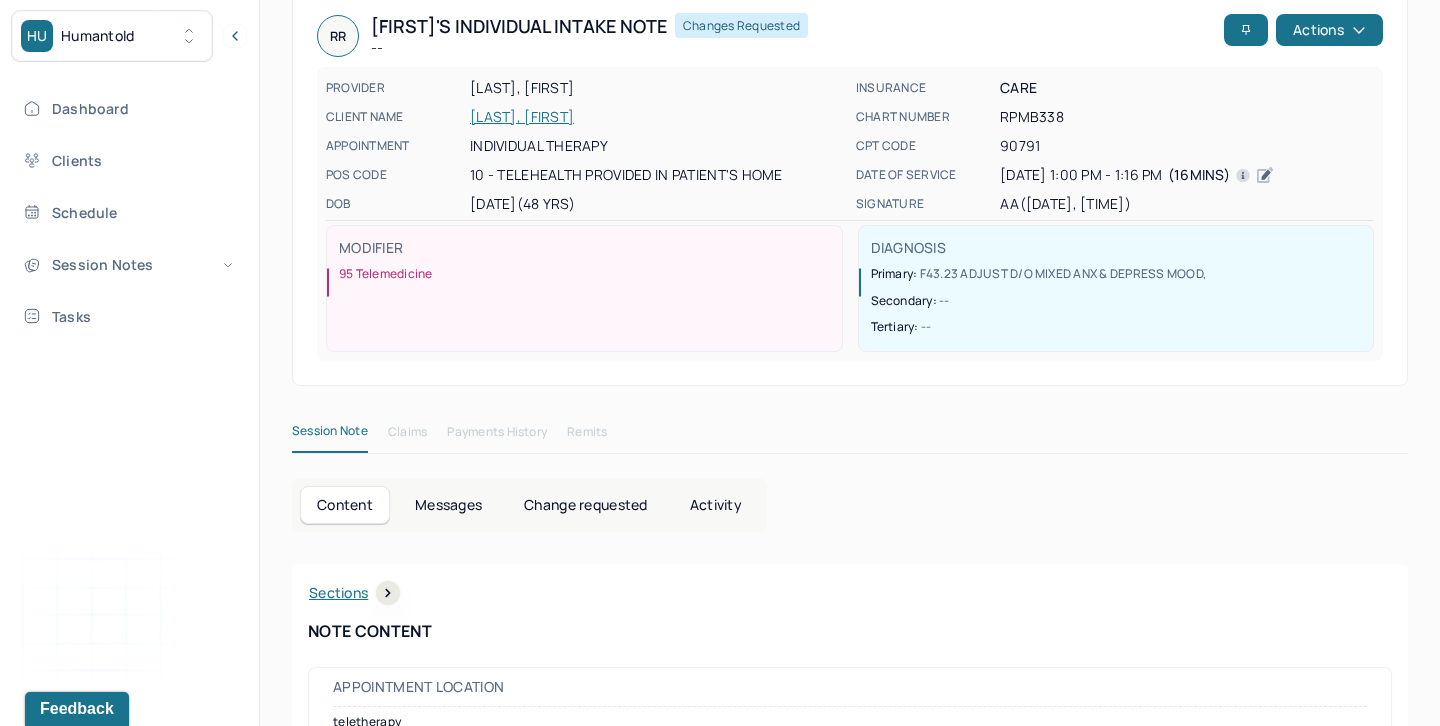click on "Change requested" at bounding box center (585, 505) 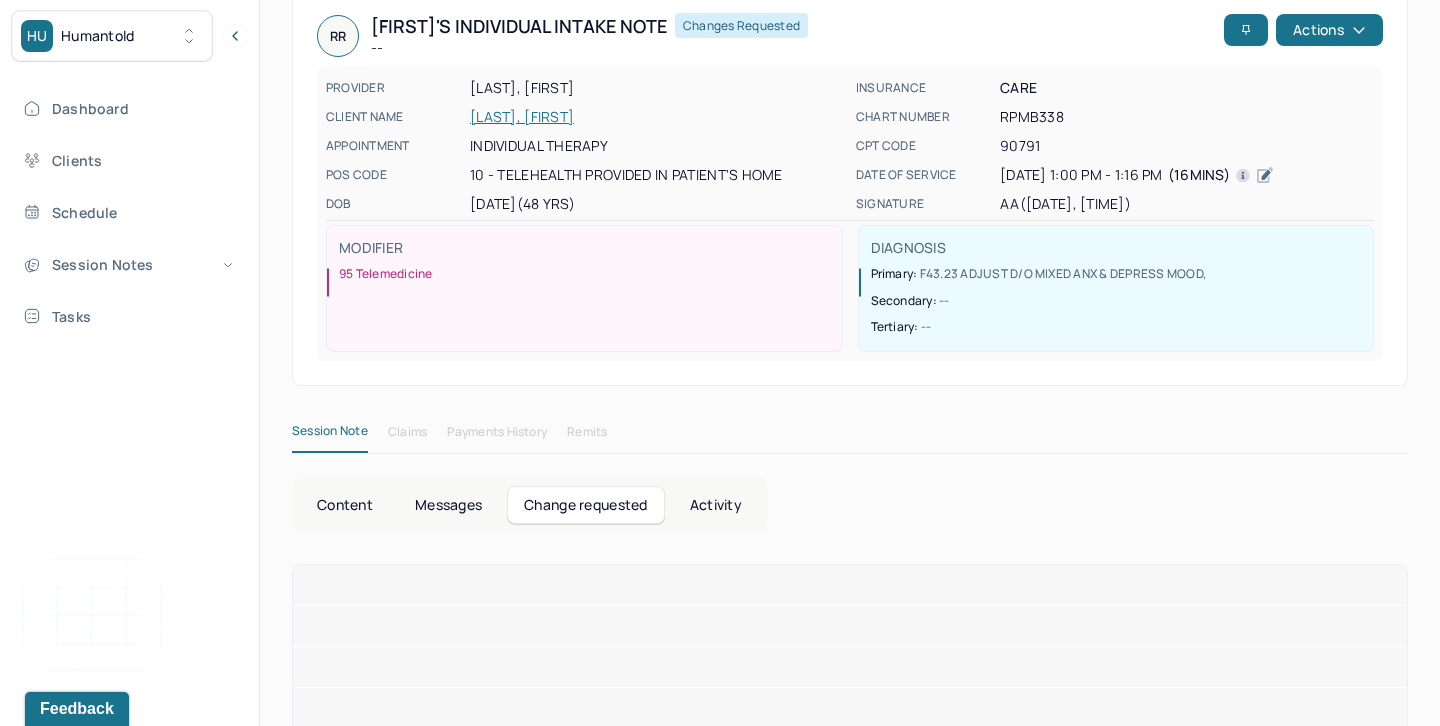 scroll, scrollTop: 109, scrollLeft: 0, axis: vertical 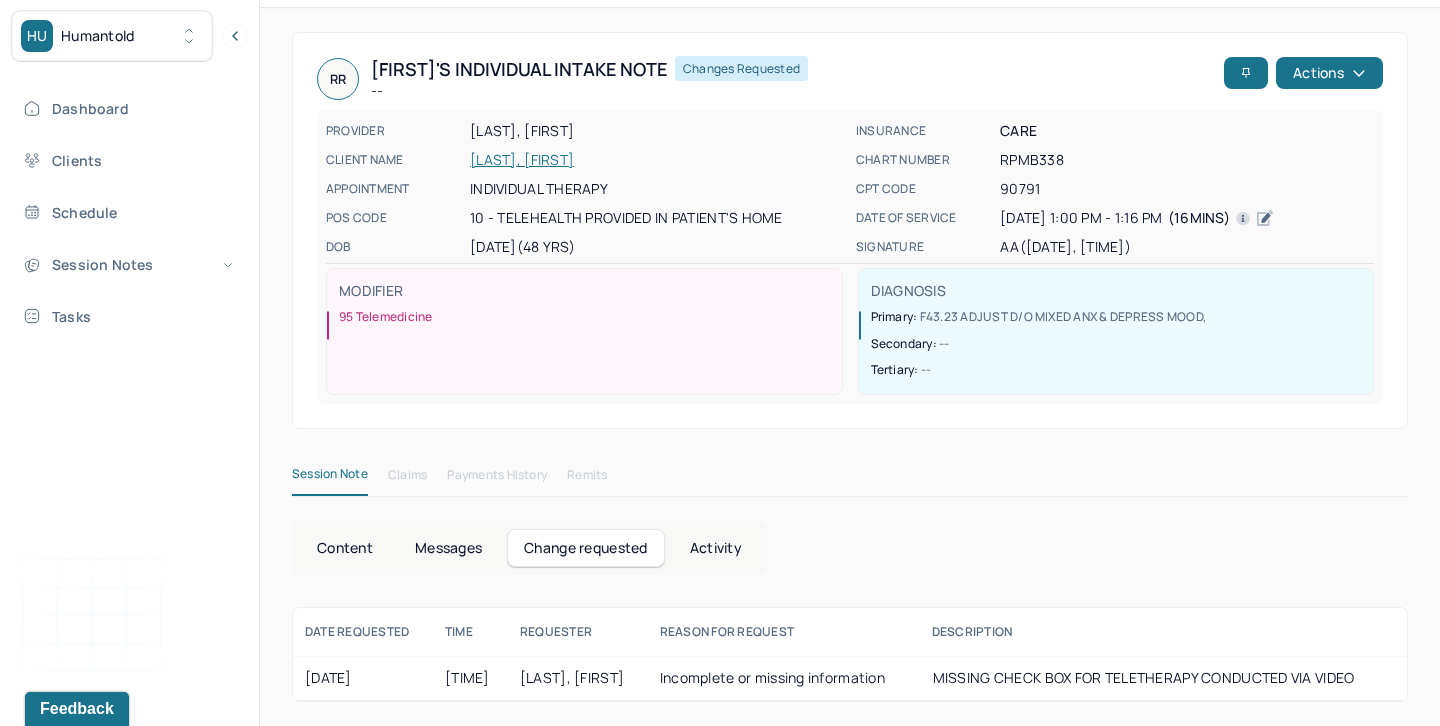 click on "Session Note" at bounding box center (330, 478) 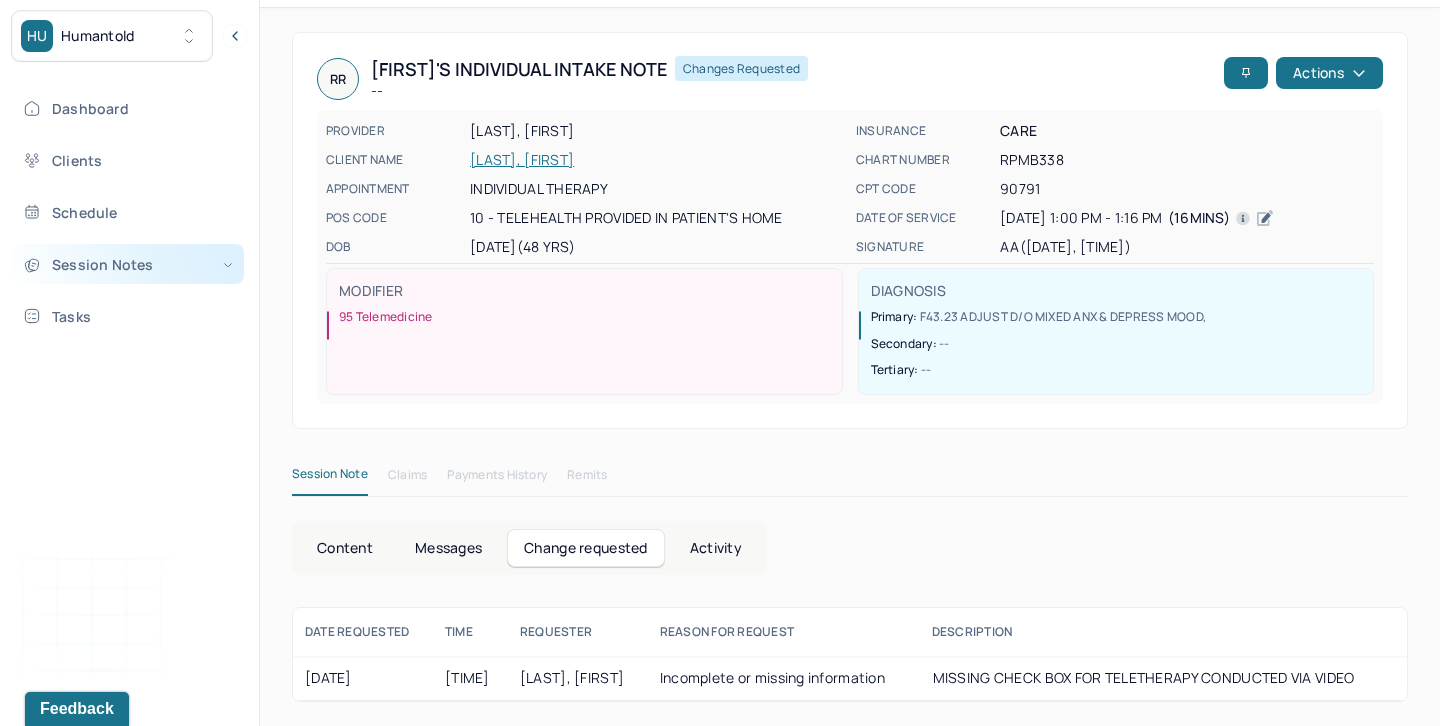 click on "Session Notes" at bounding box center (128, 264) 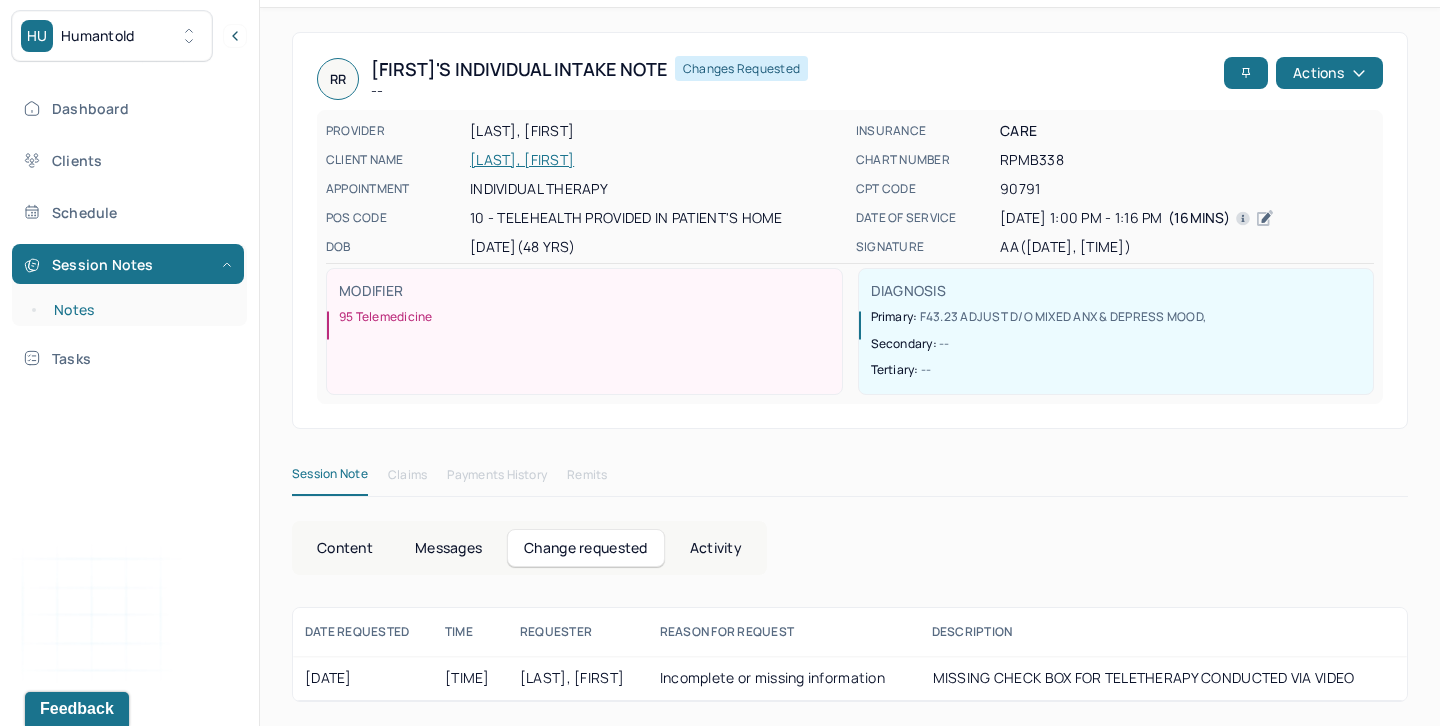 click on "Notes" at bounding box center [139, 310] 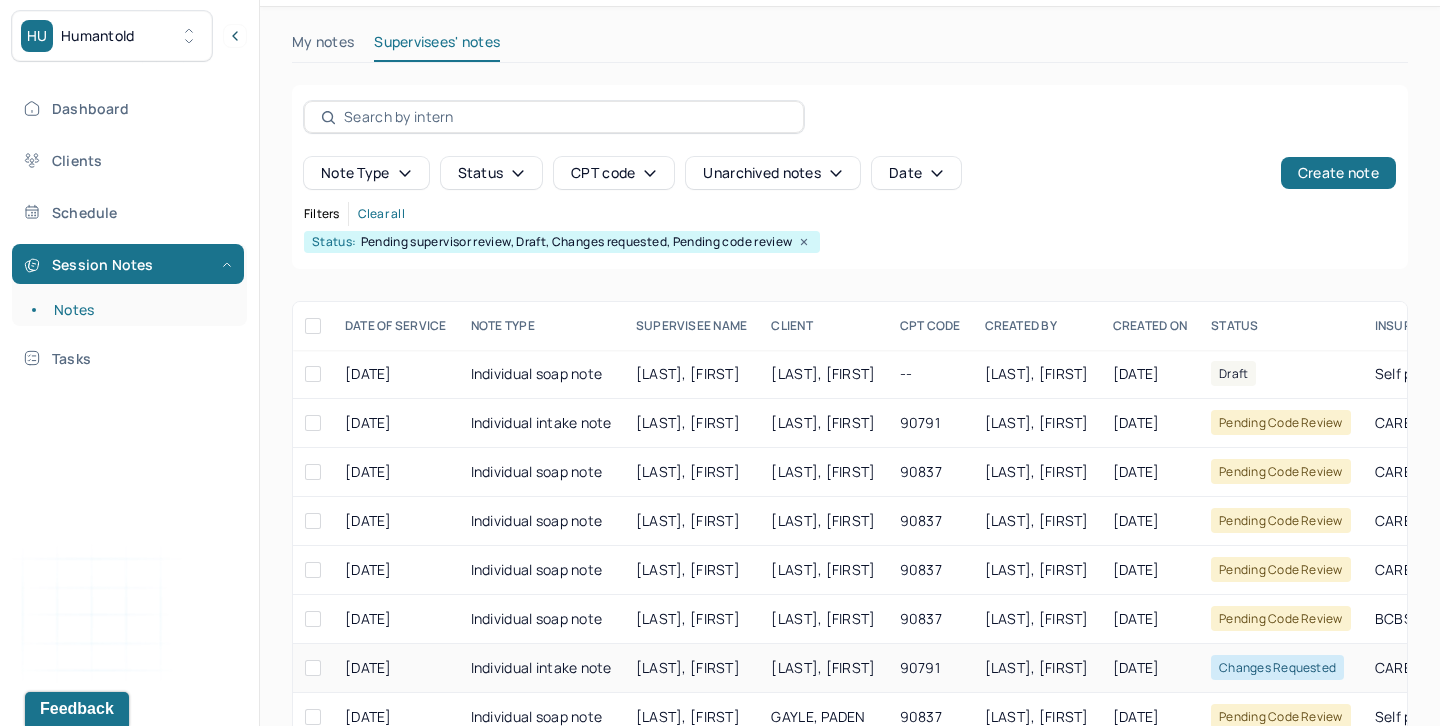 click on "Individual intake note" at bounding box center [541, 668] 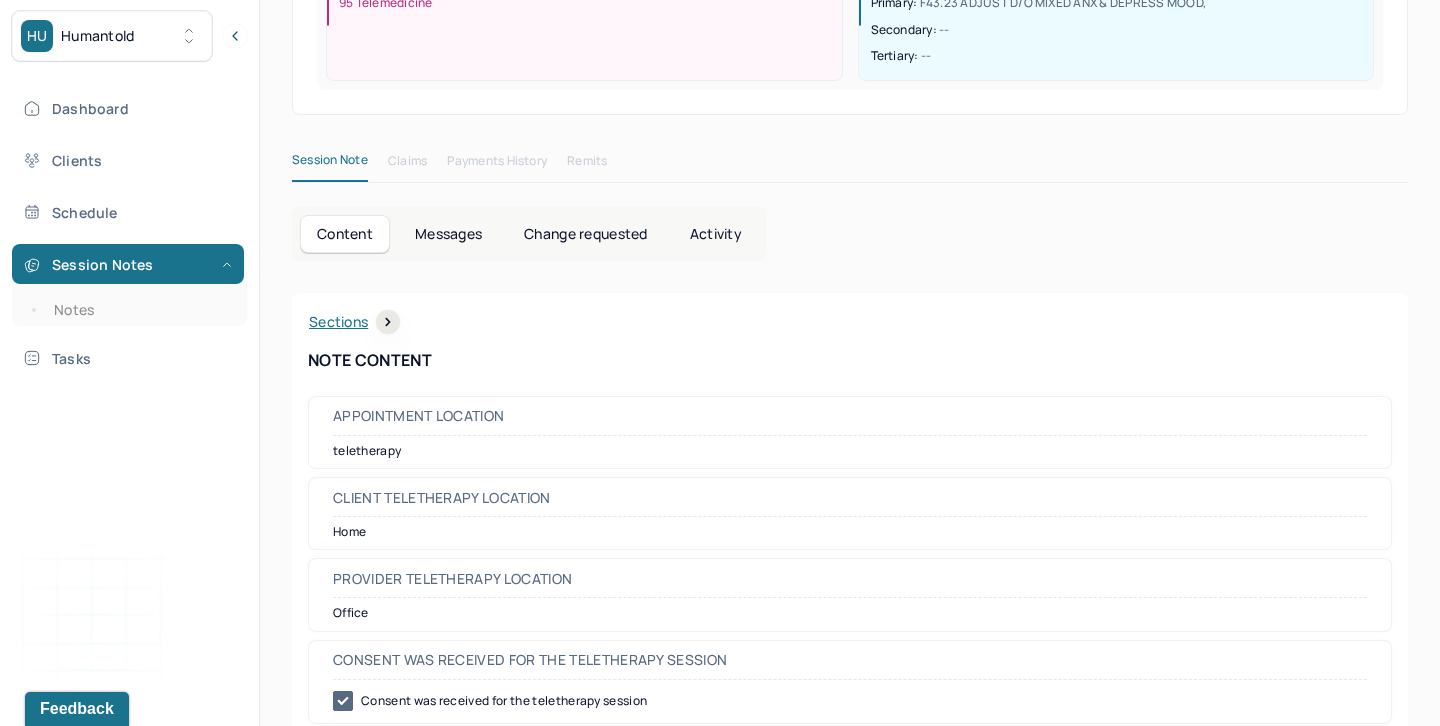 scroll, scrollTop: 0, scrollLeft: 0, axis: both 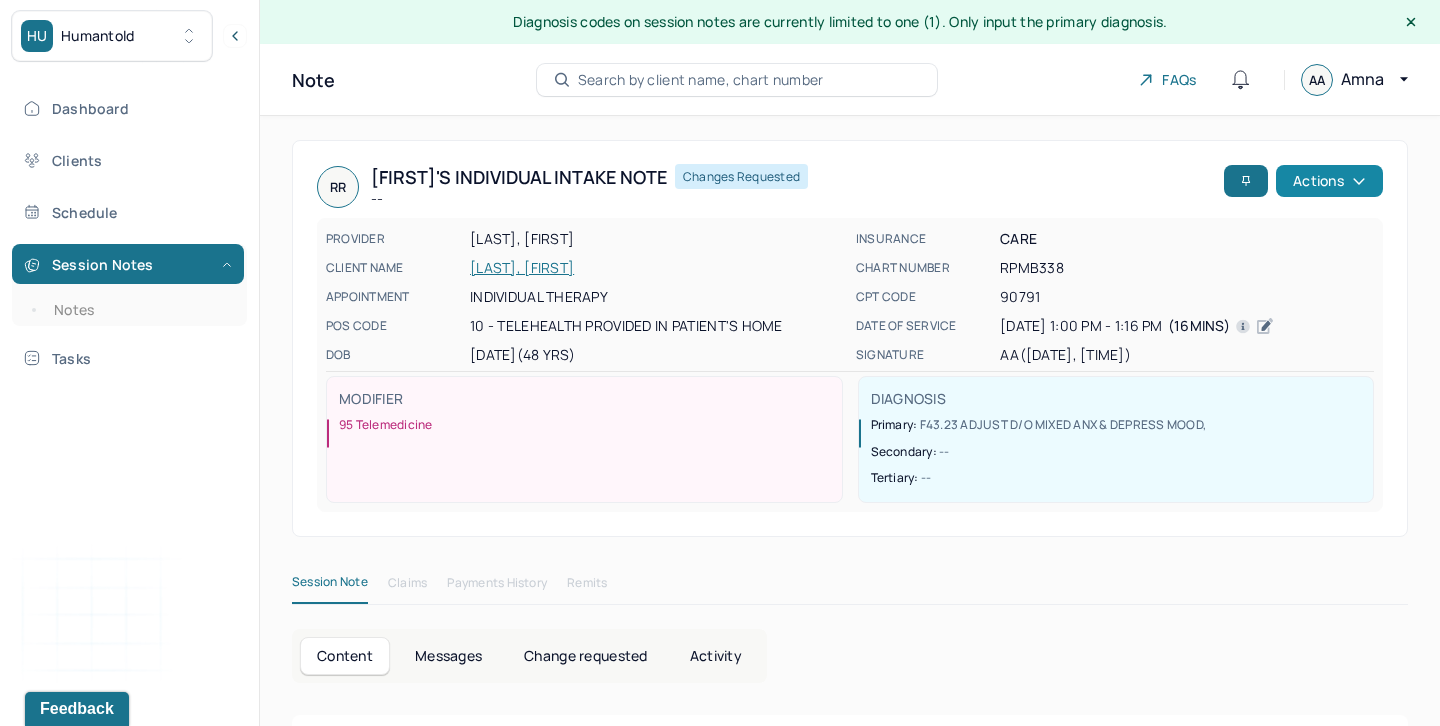click on "Actions" at bounding box center (1329, 181) 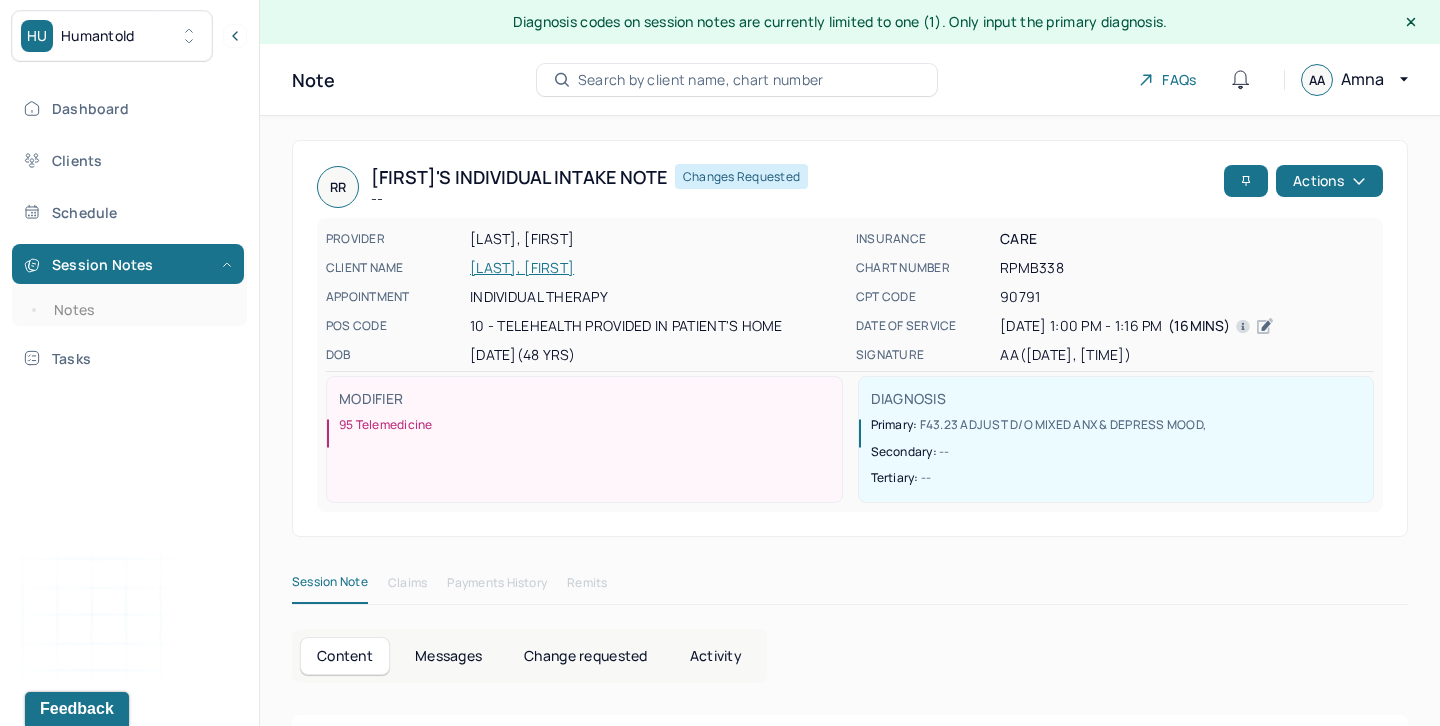 click on "Secondary:" at bounding box center [905, 451] 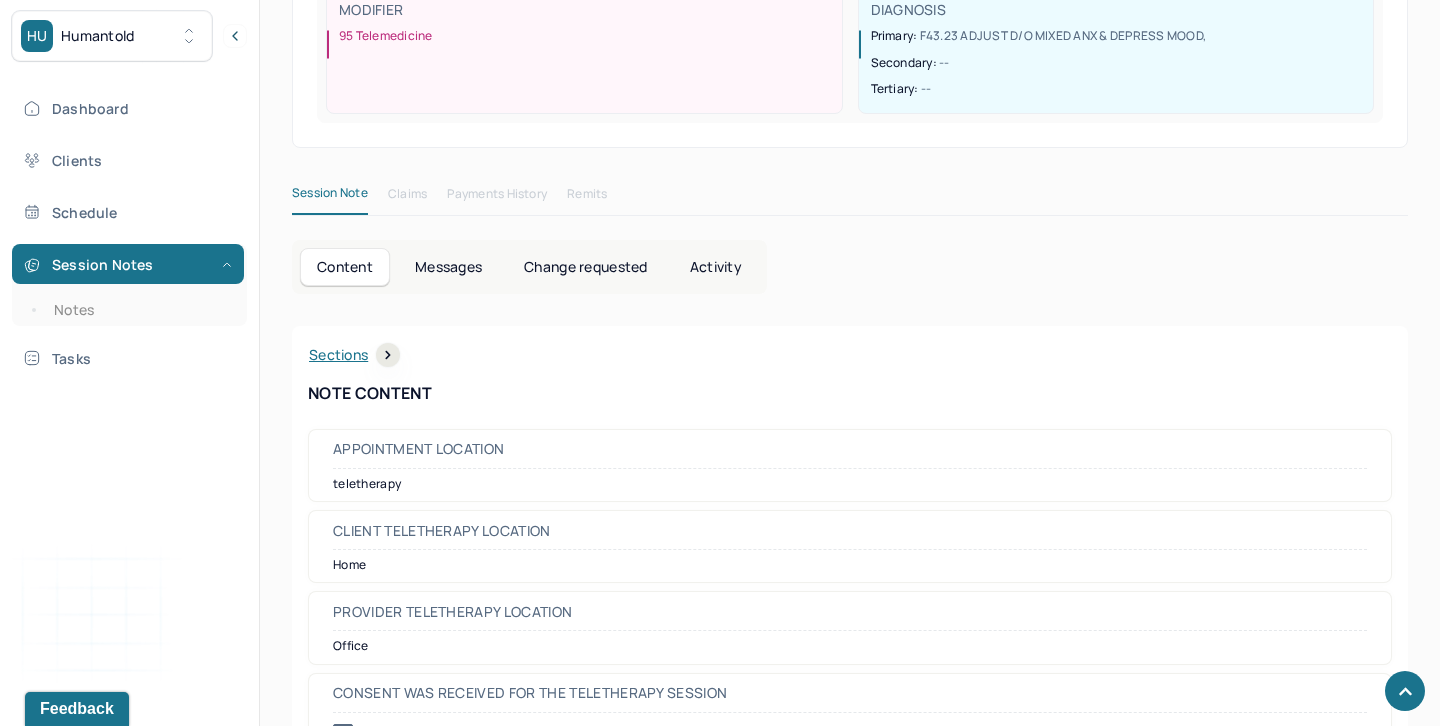 scroll, scrollTop: 0, scrollLeft: 0, axis: both 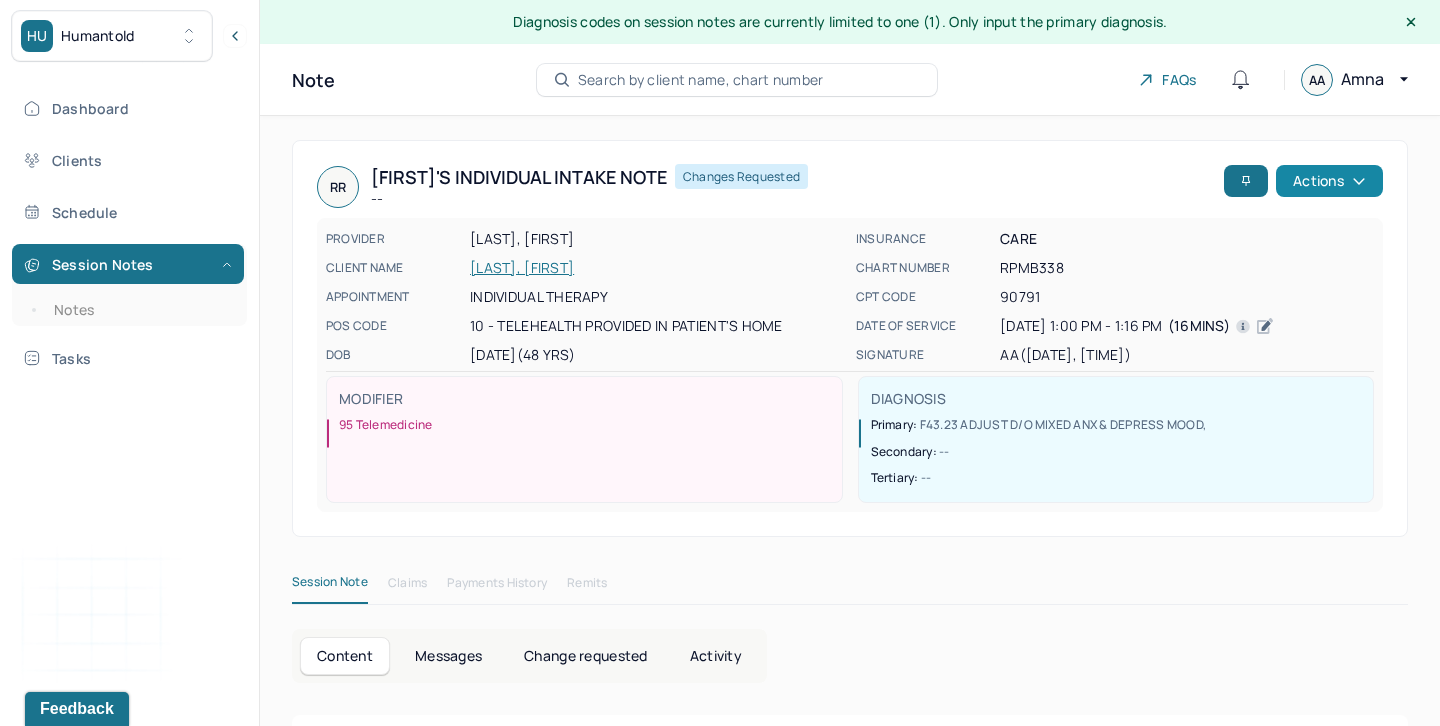 click on "Actions" at bounding box center (1329, 181) 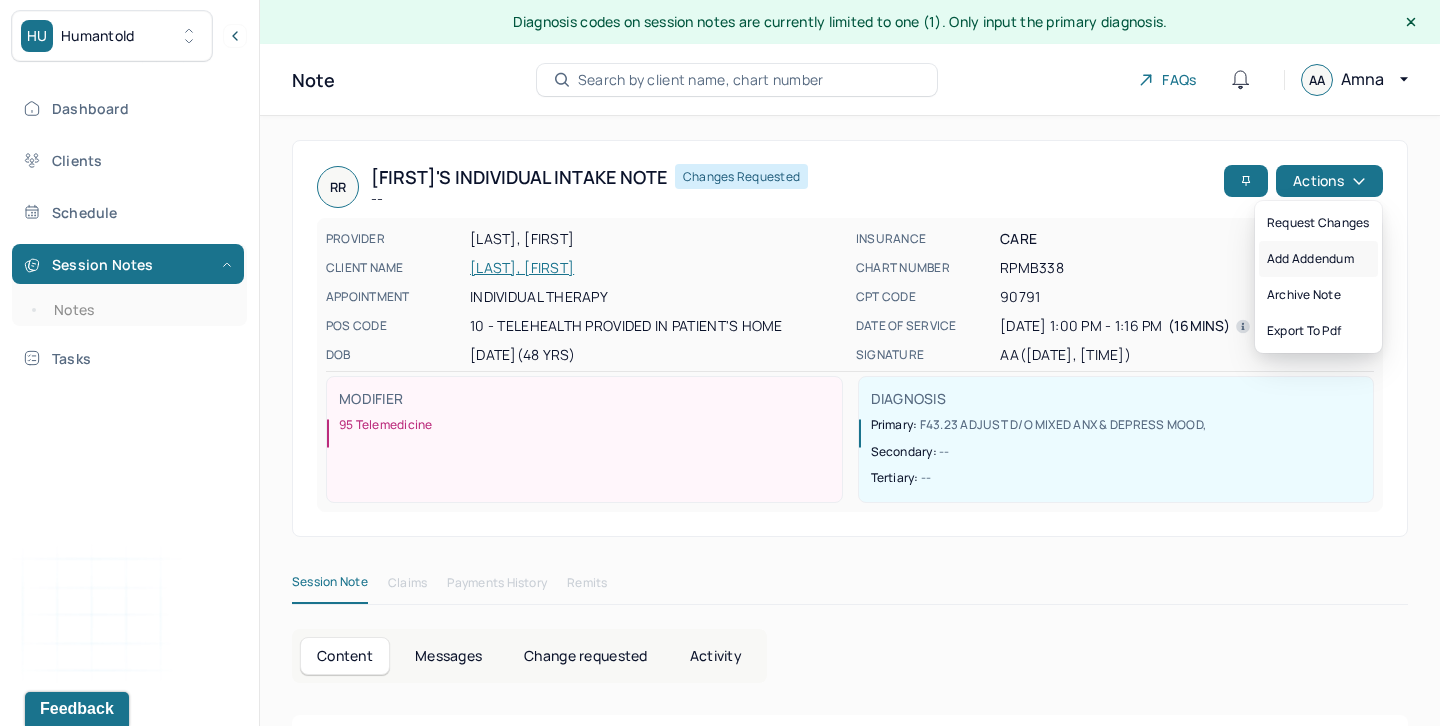 click on "Add addendum" at bounding box center (1318, 259) 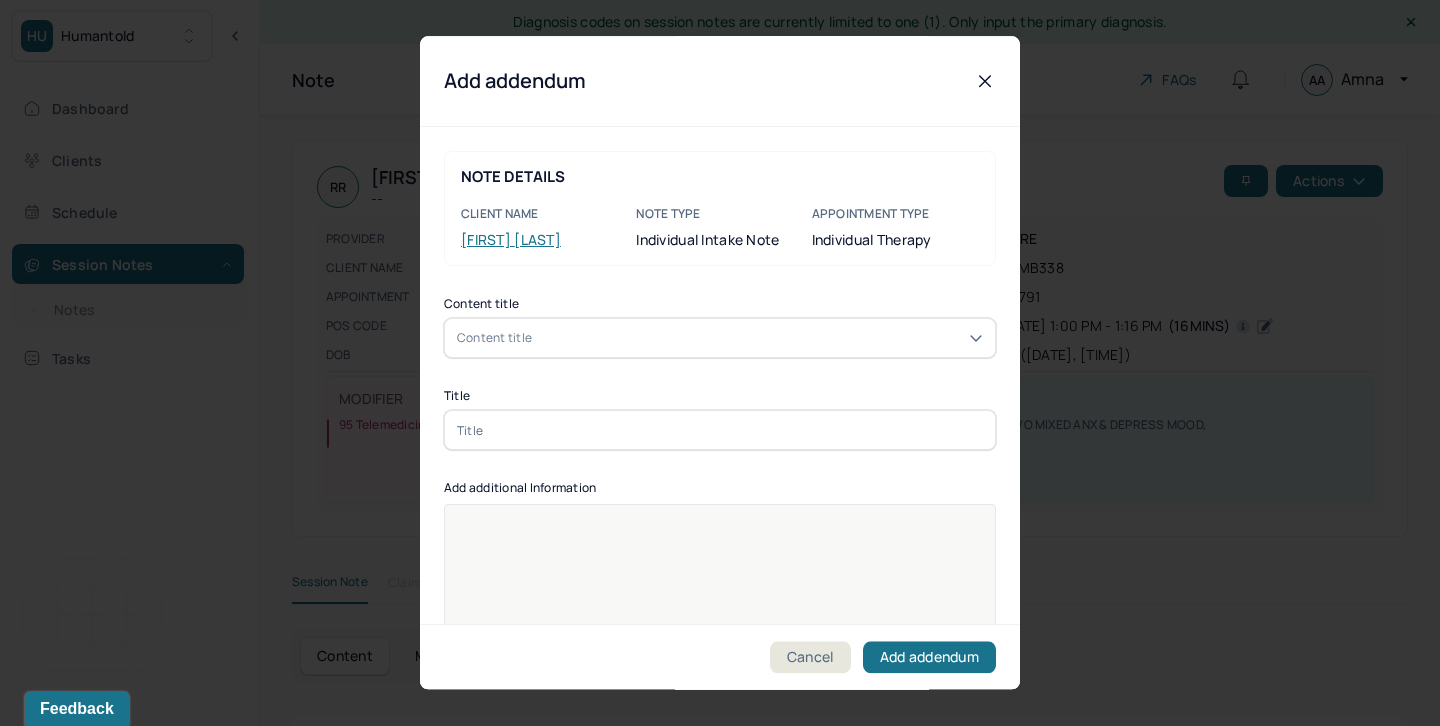 click on "Content title" at bounding box center (720, 338) 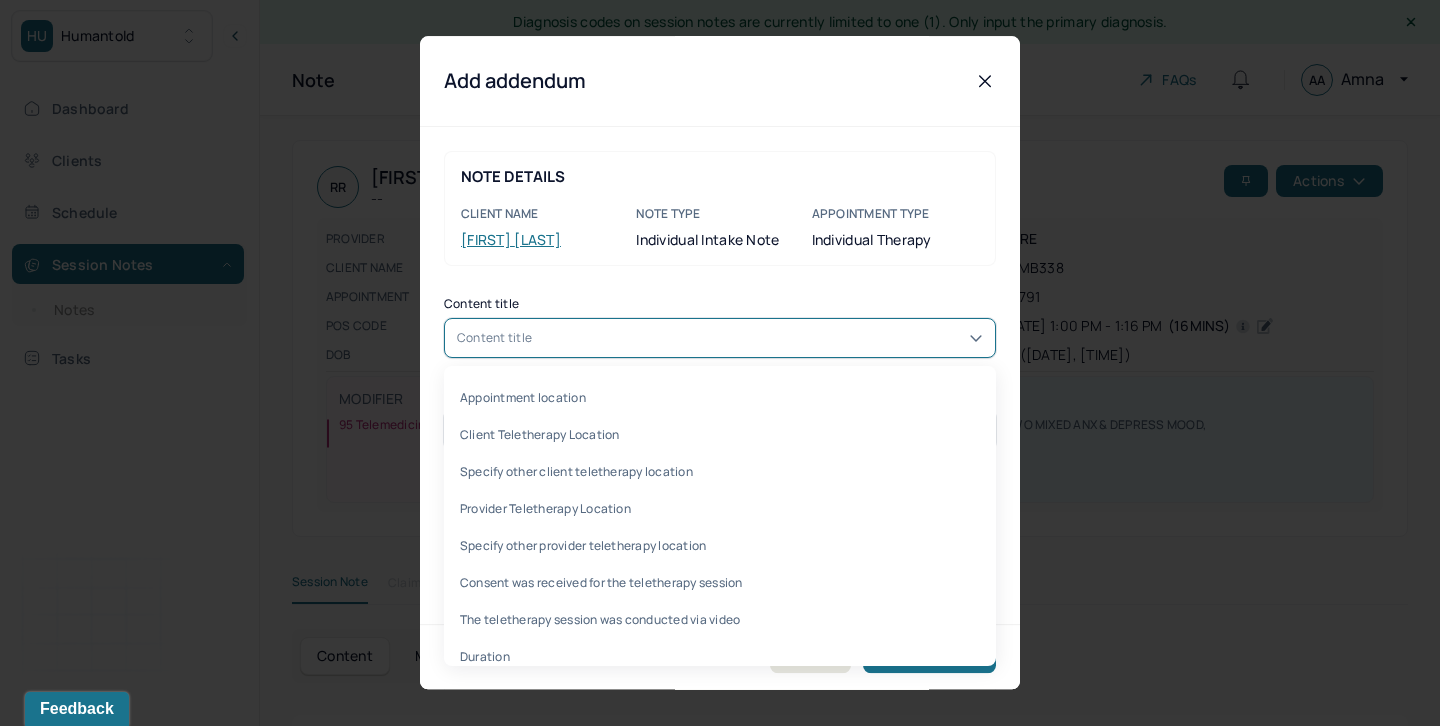 scroll, scrollTop: 21, scrollLeft: 0, axis: vertical 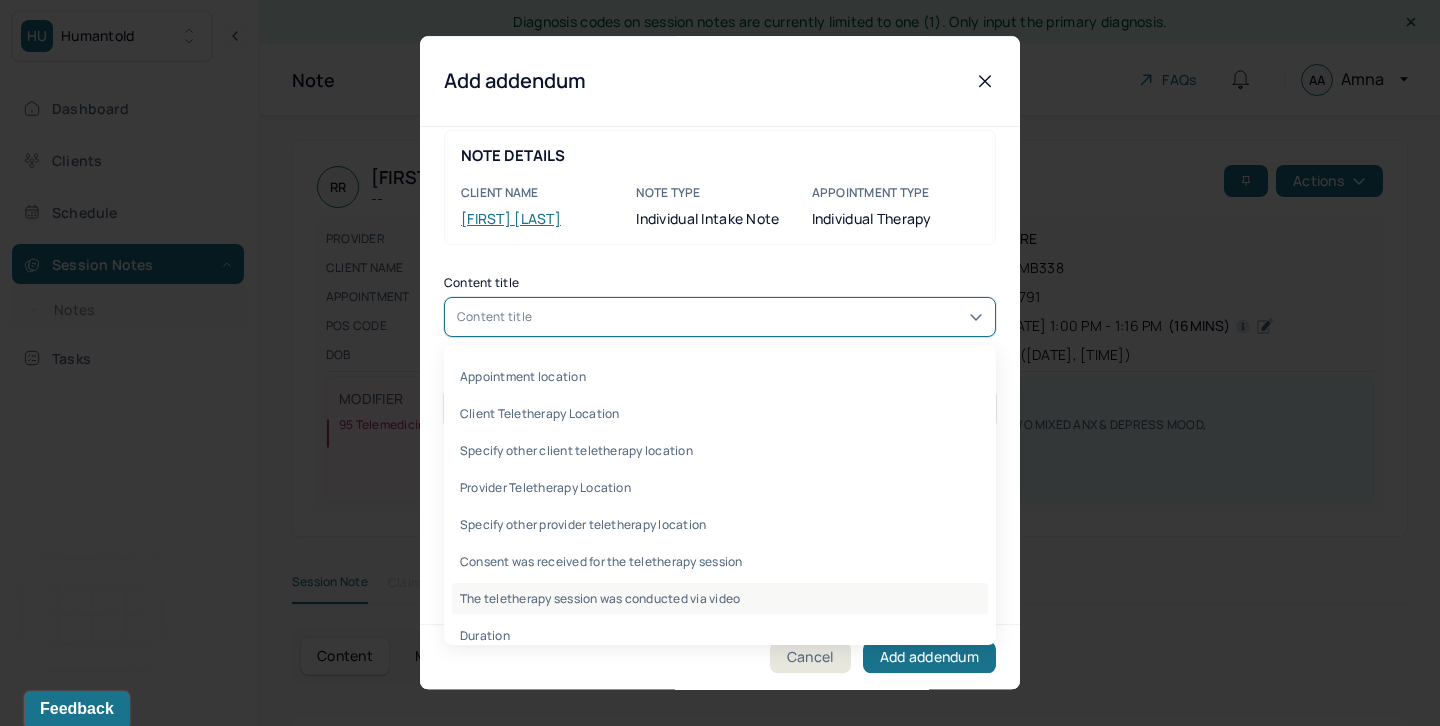 click on "The teletherapy session was conducted via video" at bounding box center [720, 598] 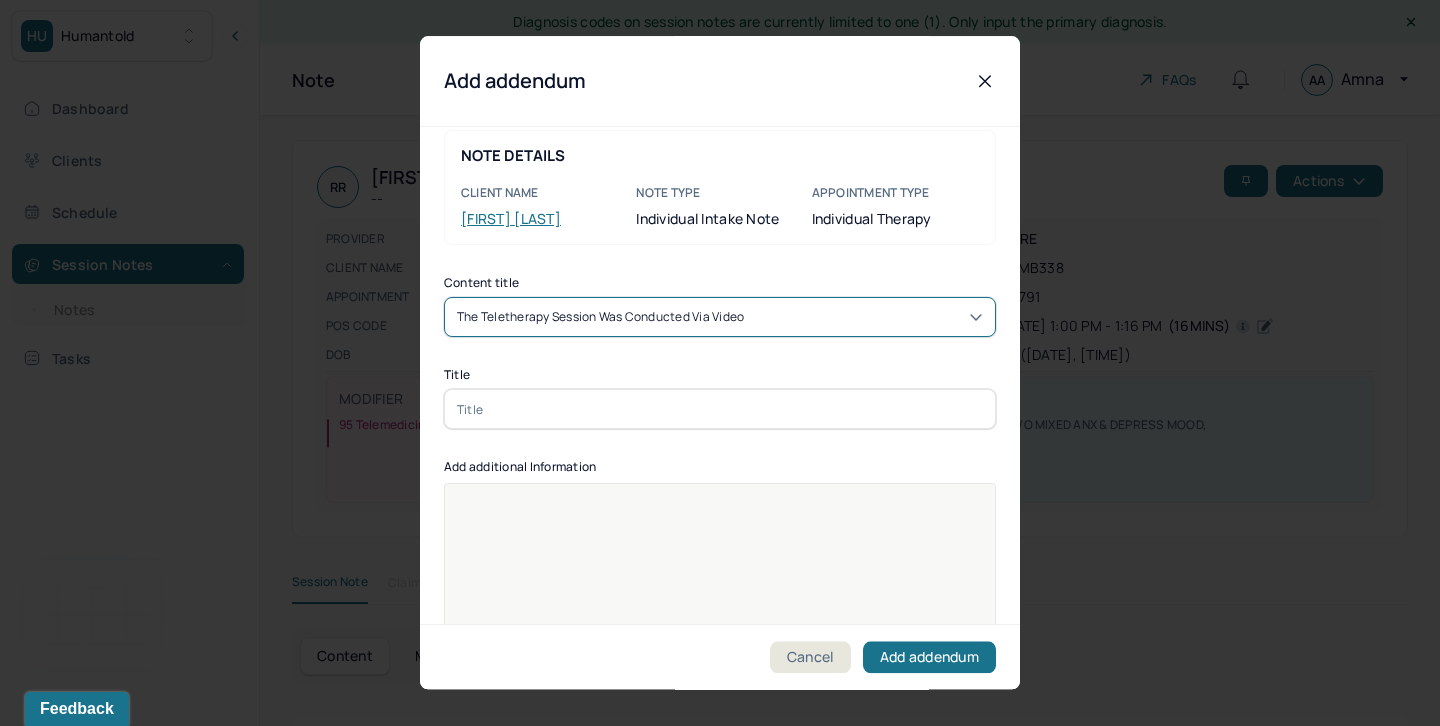 click at bounding box center [720, 409] 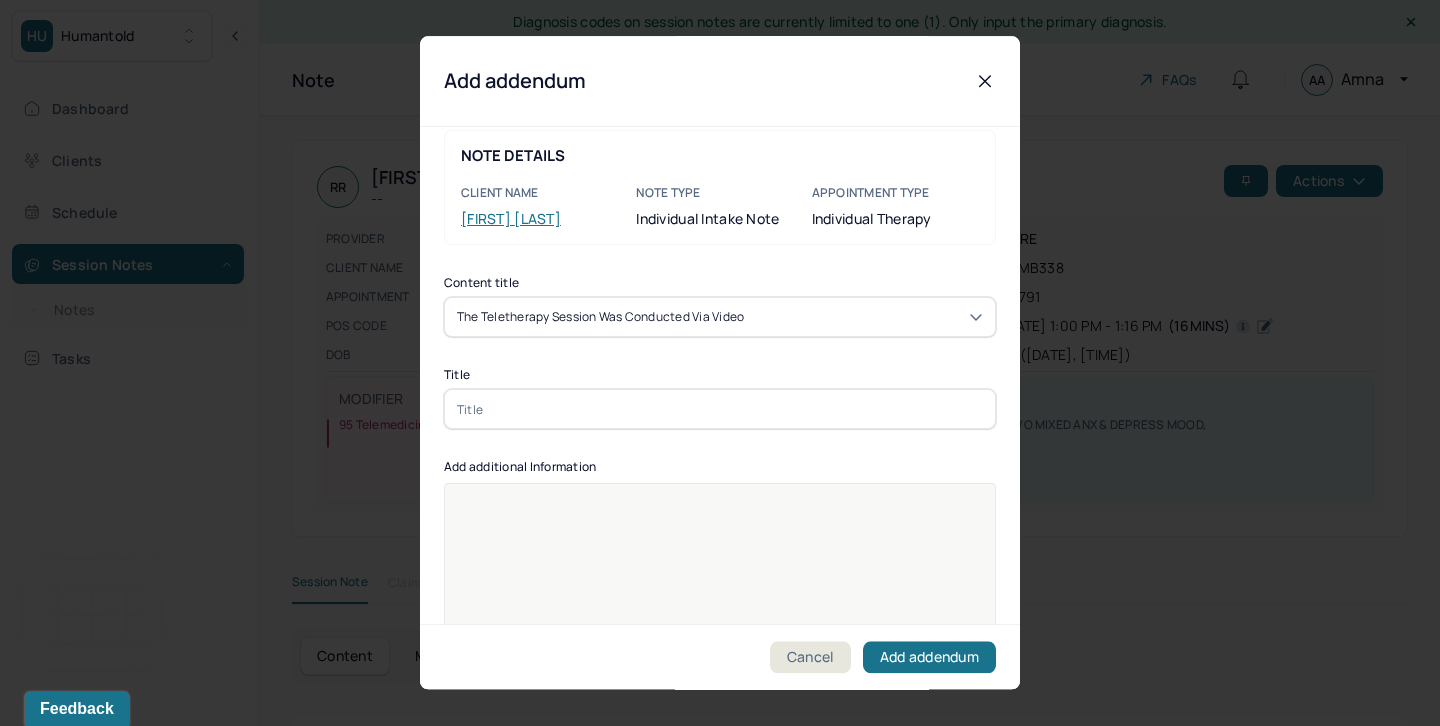 click at bounding box center (720, 409) 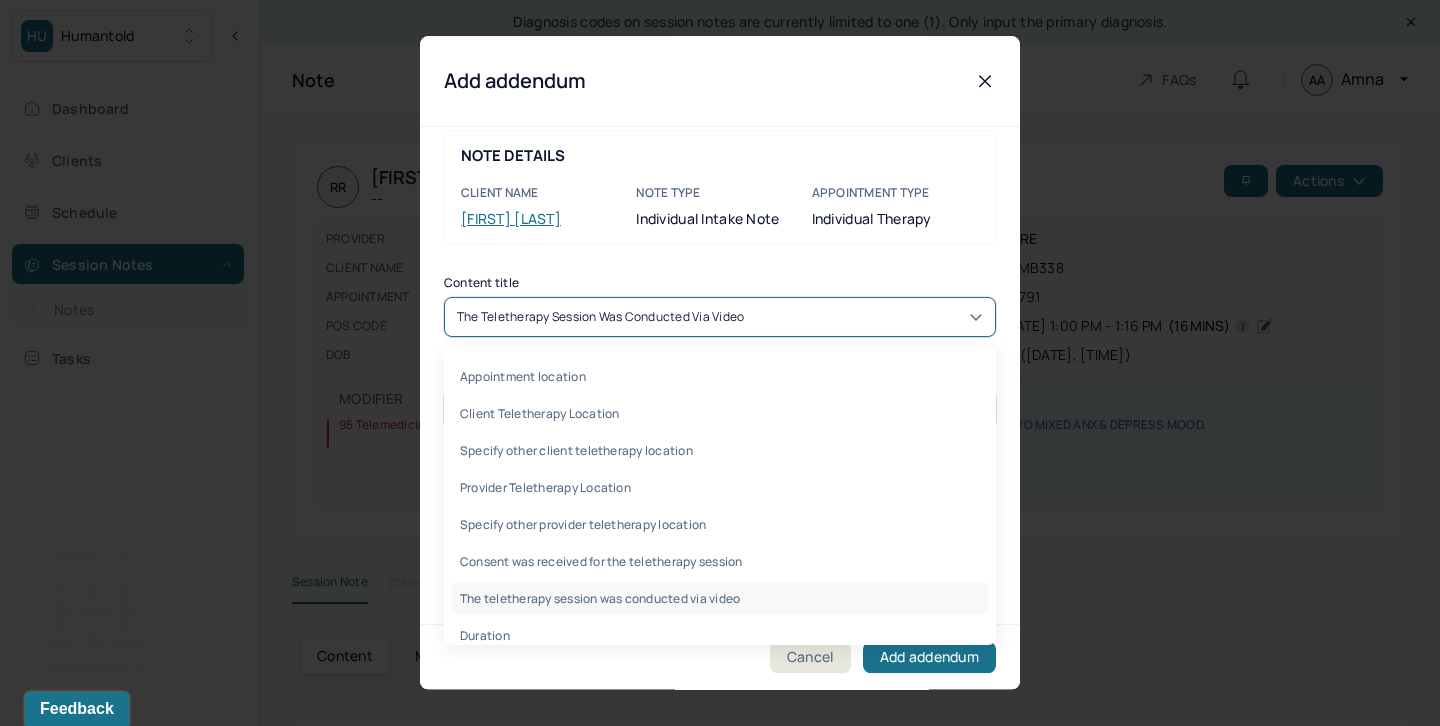 click on "The teletherapy session was conducted via video" at bounding box center (720, 317) 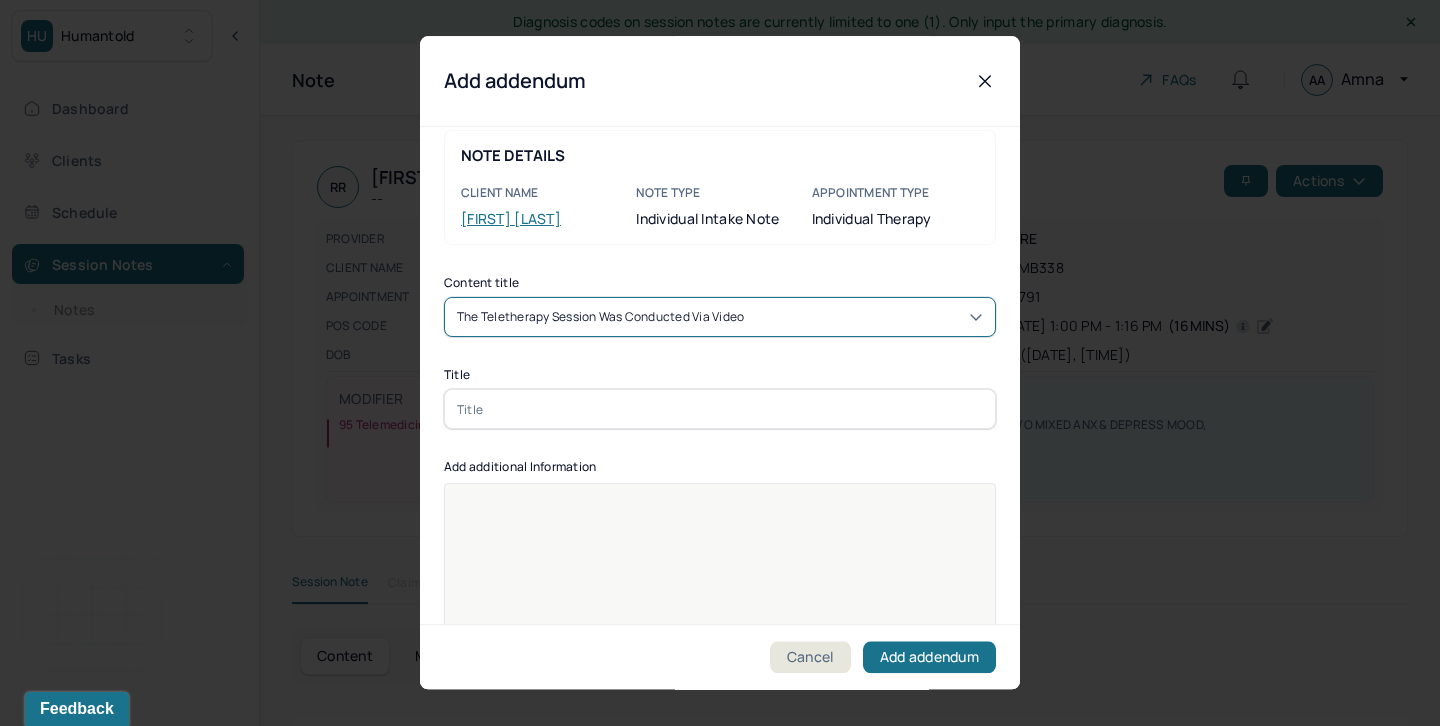 click on "The teletherapy session was conducted via video" at bounding box center (600, 317) 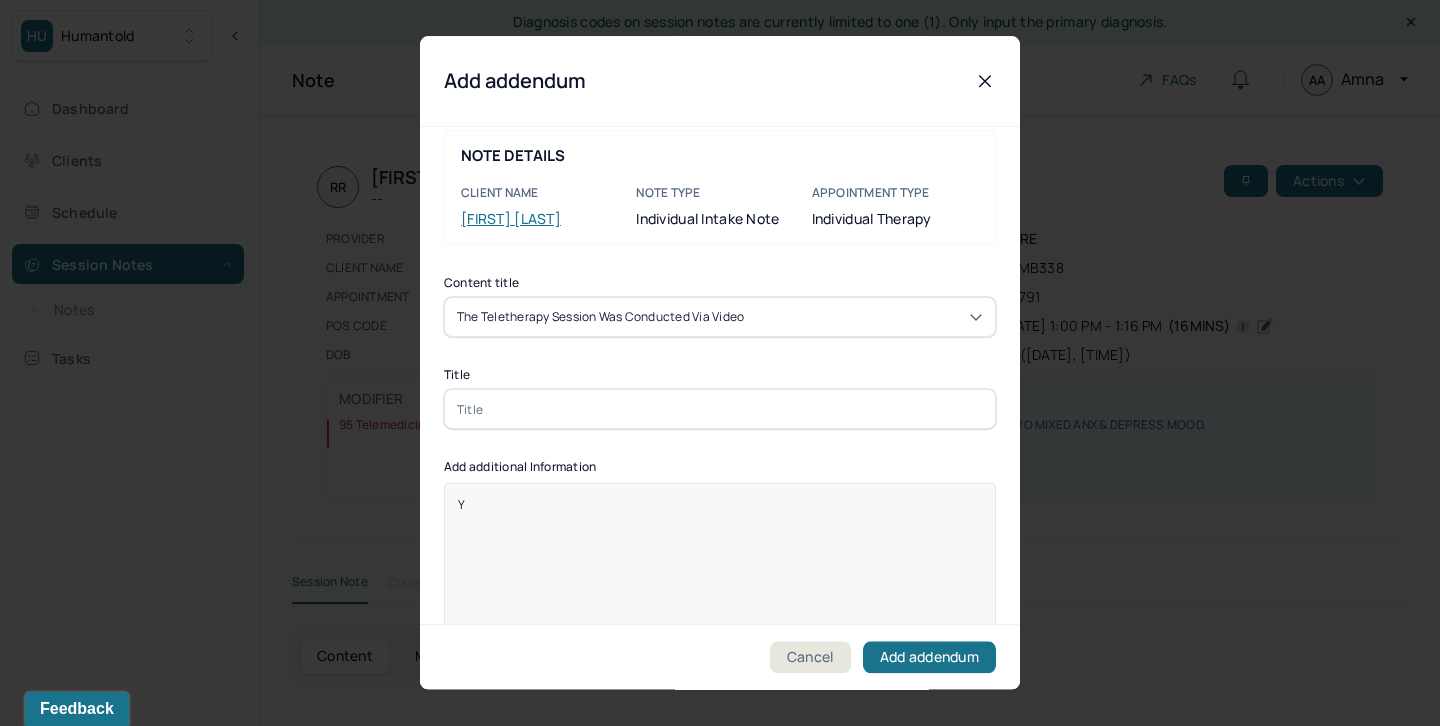 type 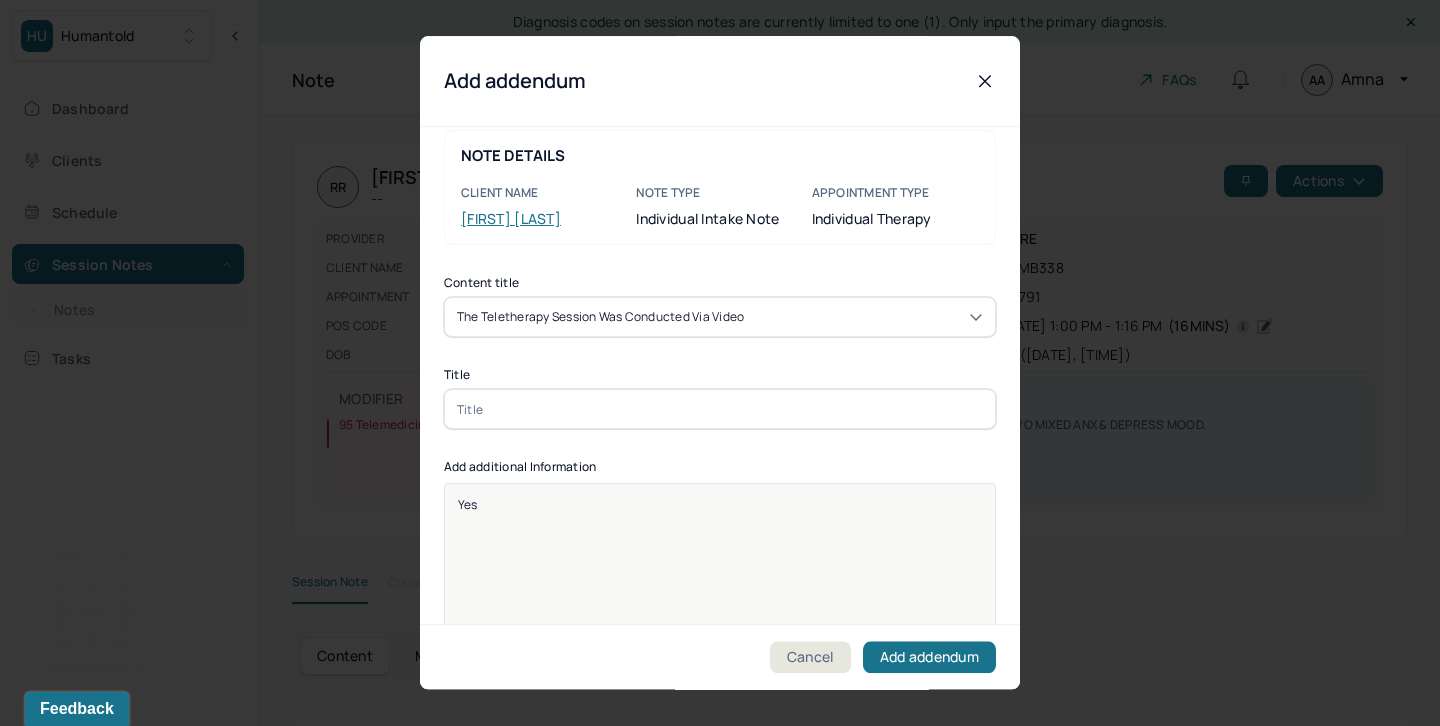 click at bounding box center [720, 409] 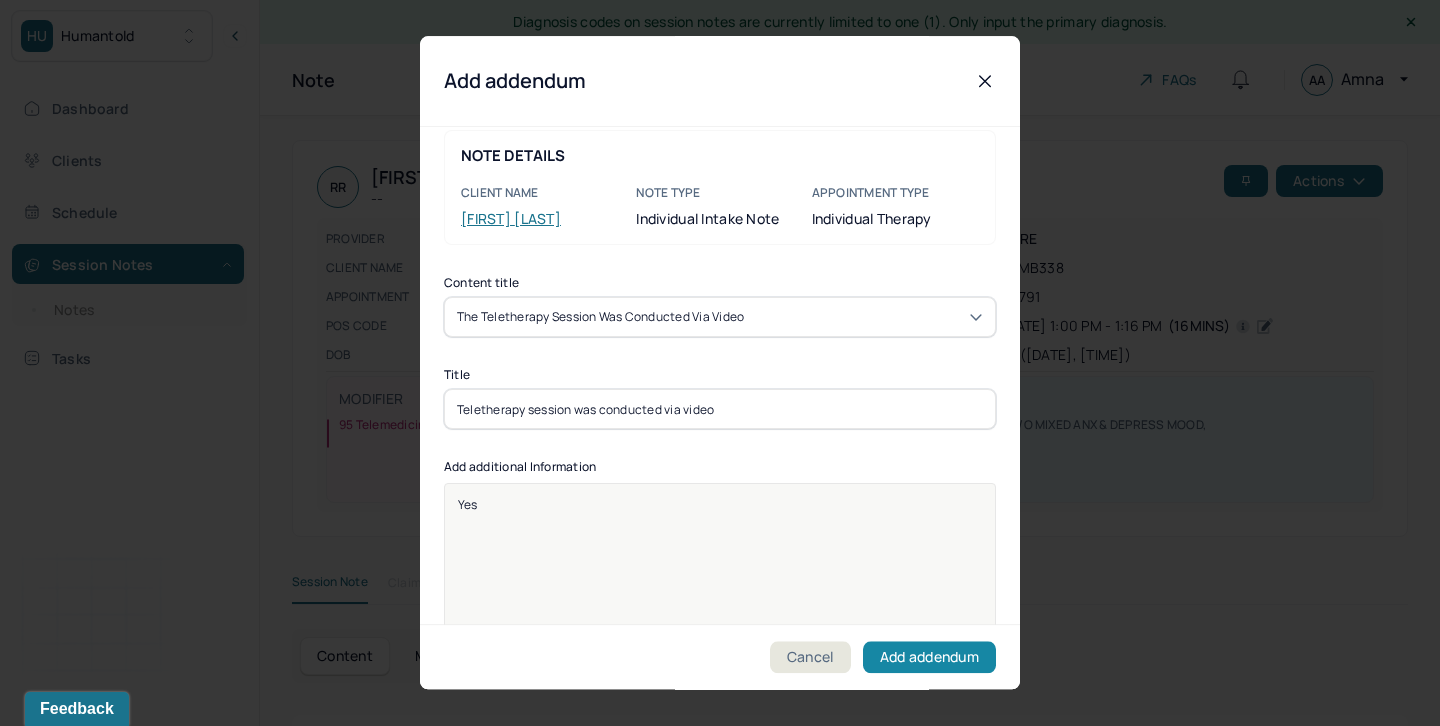 type on "Teletherapy session was conducted via video" 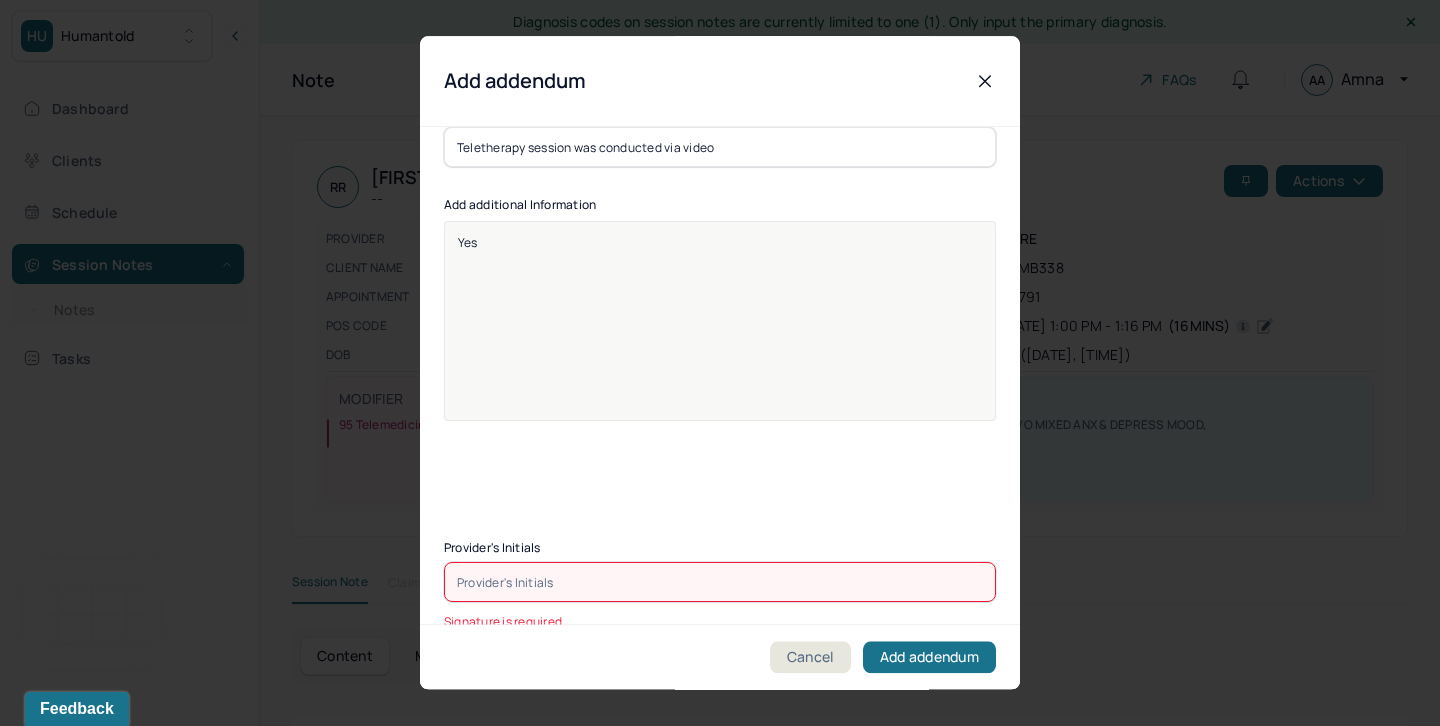 click at bounding box center [720, 582] 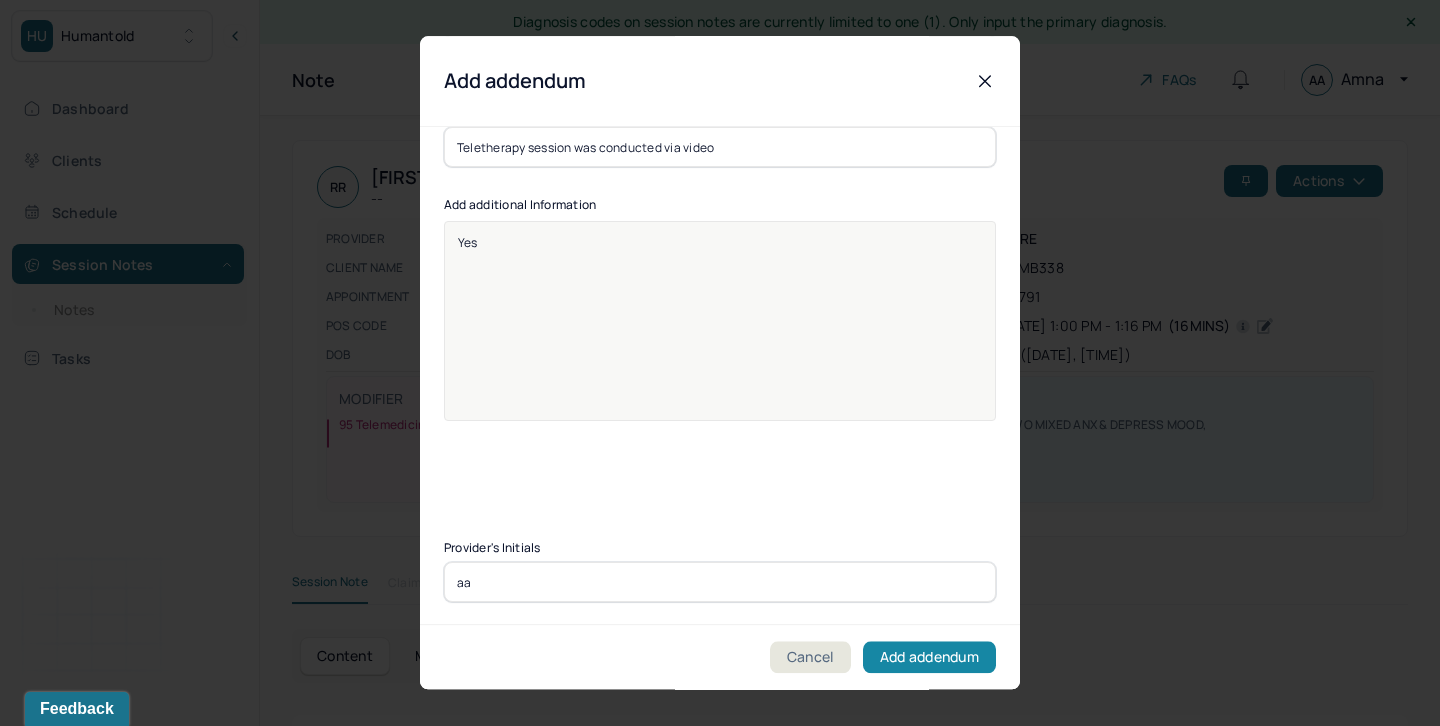 type on "aa" 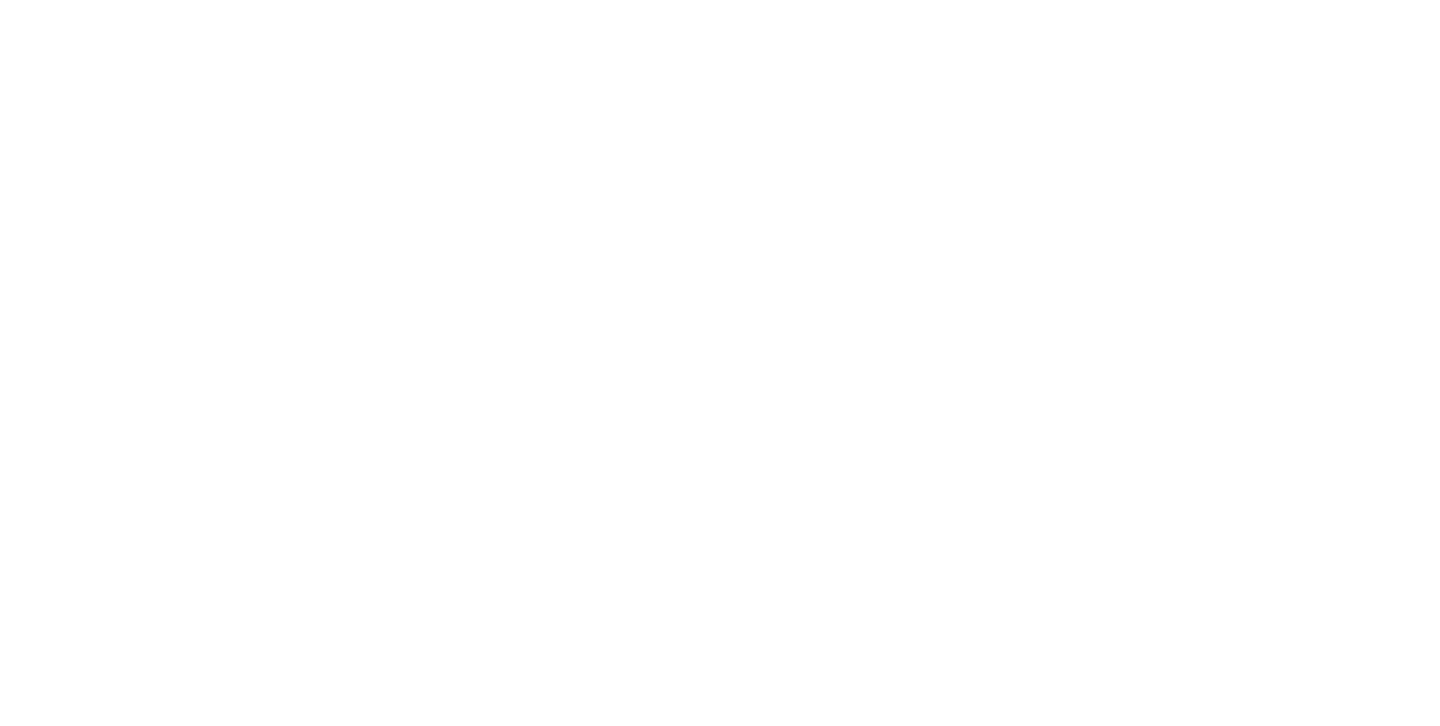 scroll, scrollTop: 0, scrollLeft: 0, axis: both 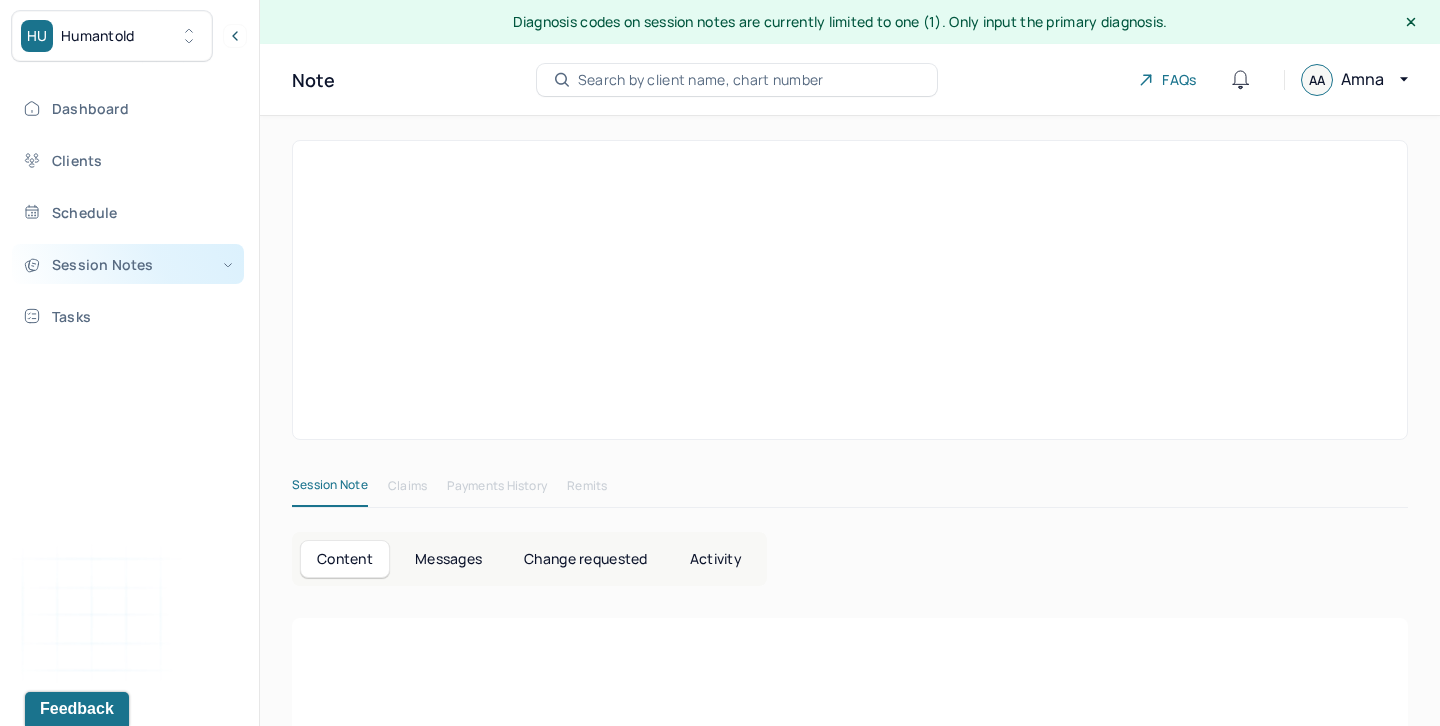 click on "Session Notes" at bounding box center (128, 264) 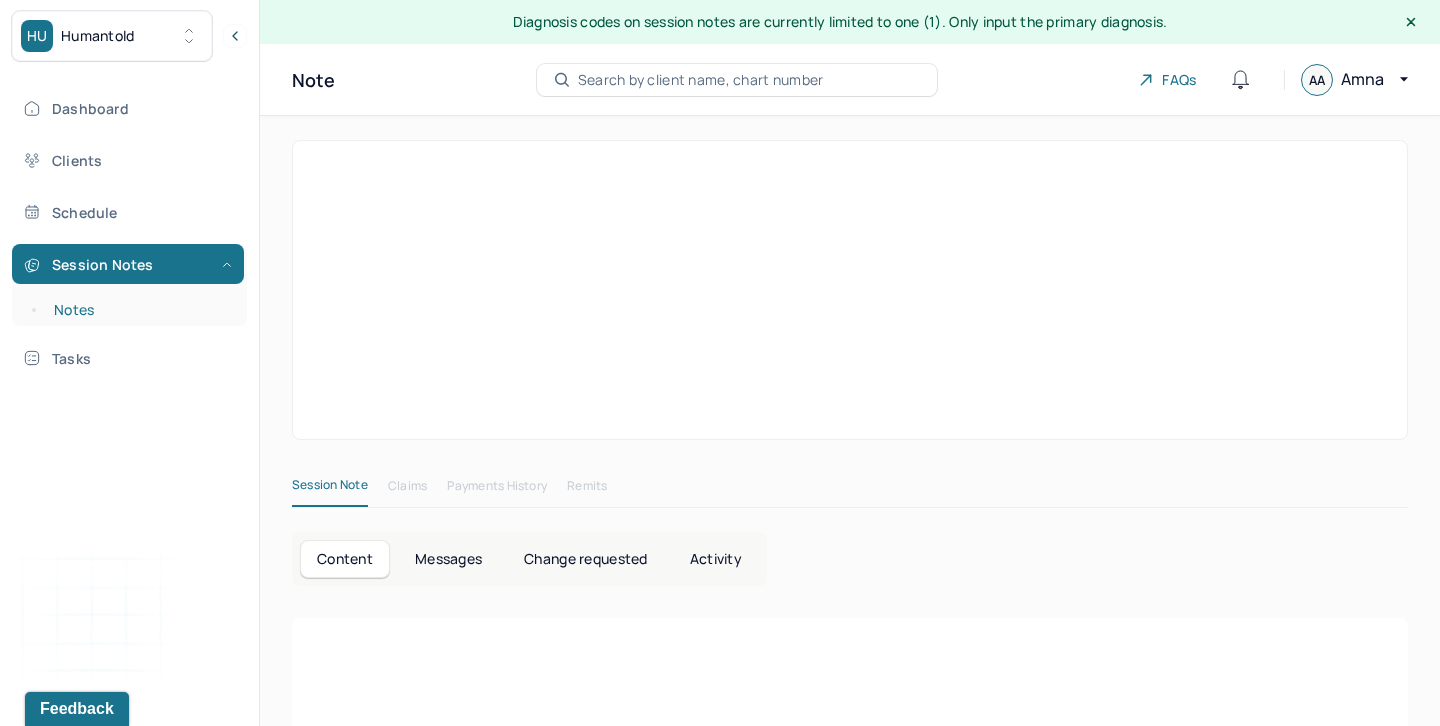 click on "Notes" at bounding box center [139, 310] 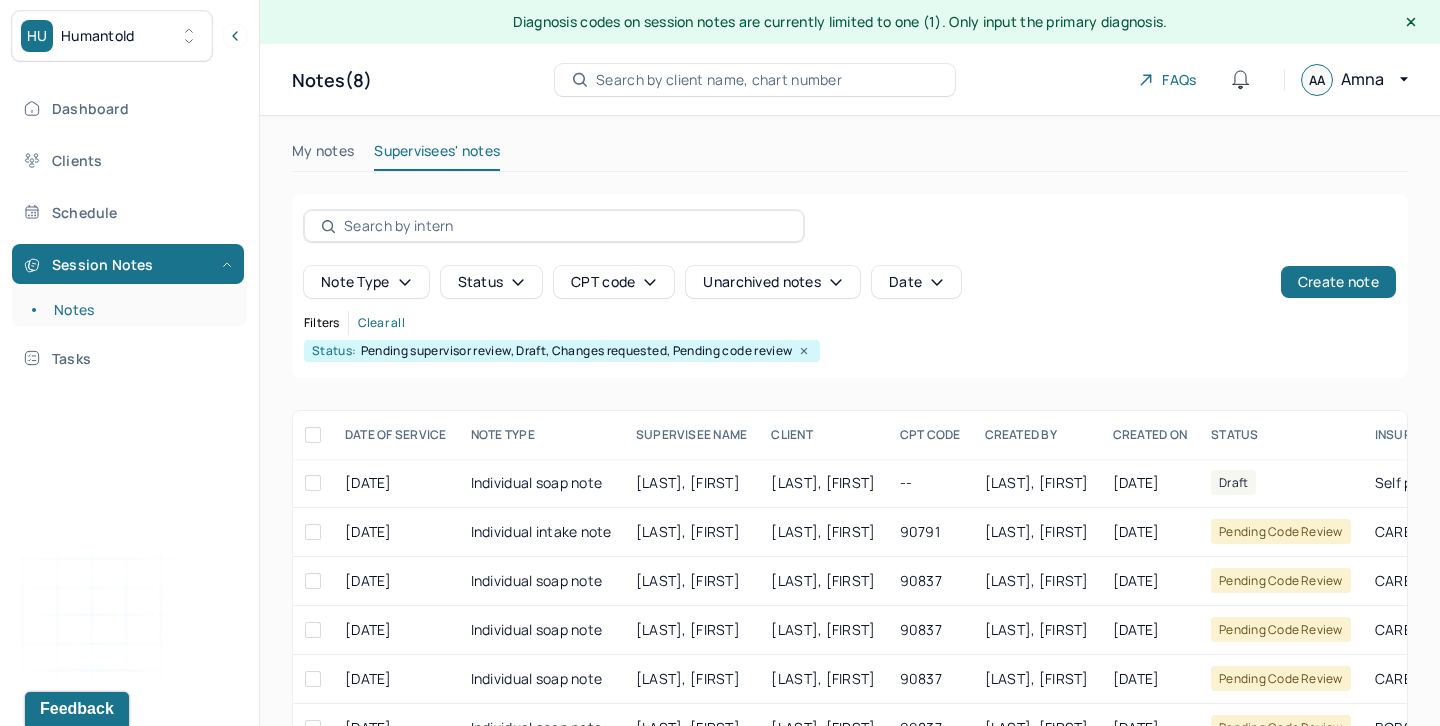click on "My notes" at bounding box center [323, 155] 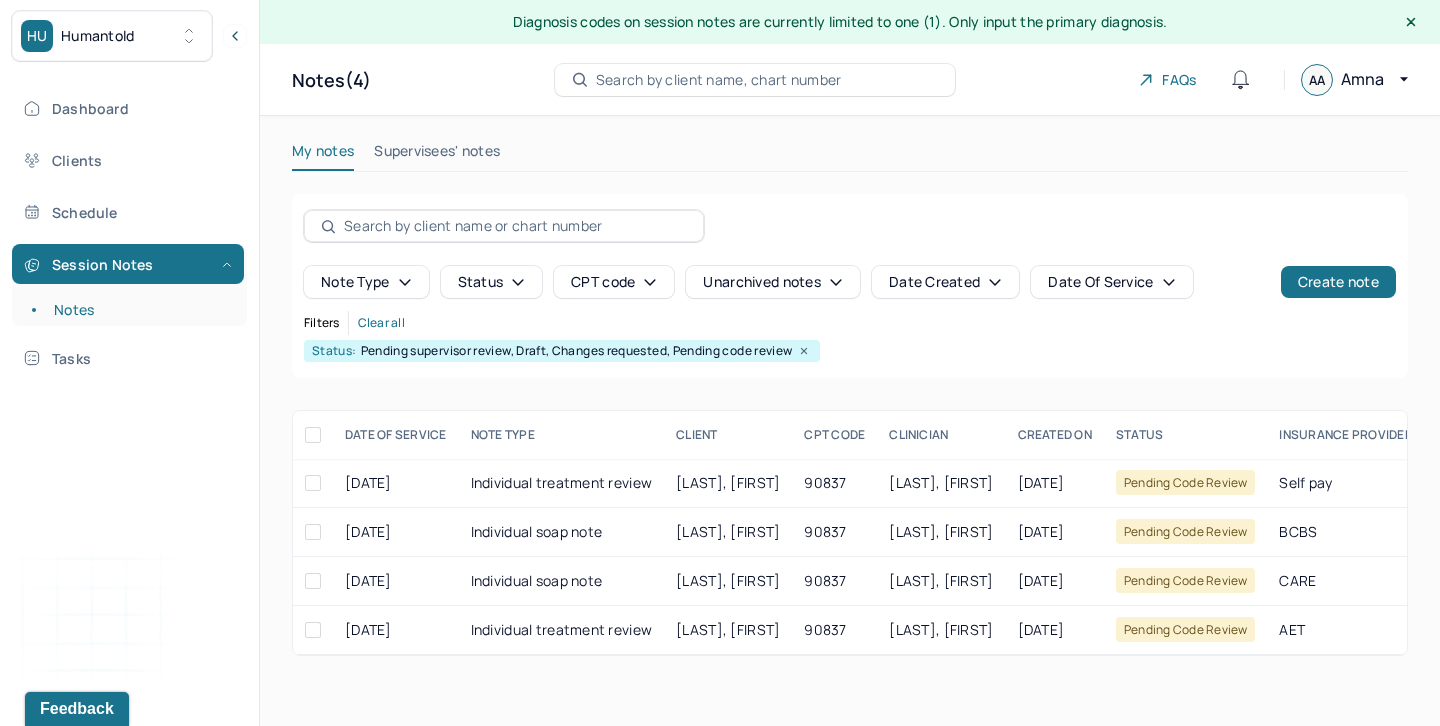 click on "Supervisees' notes" at bounding box center (437, 155) 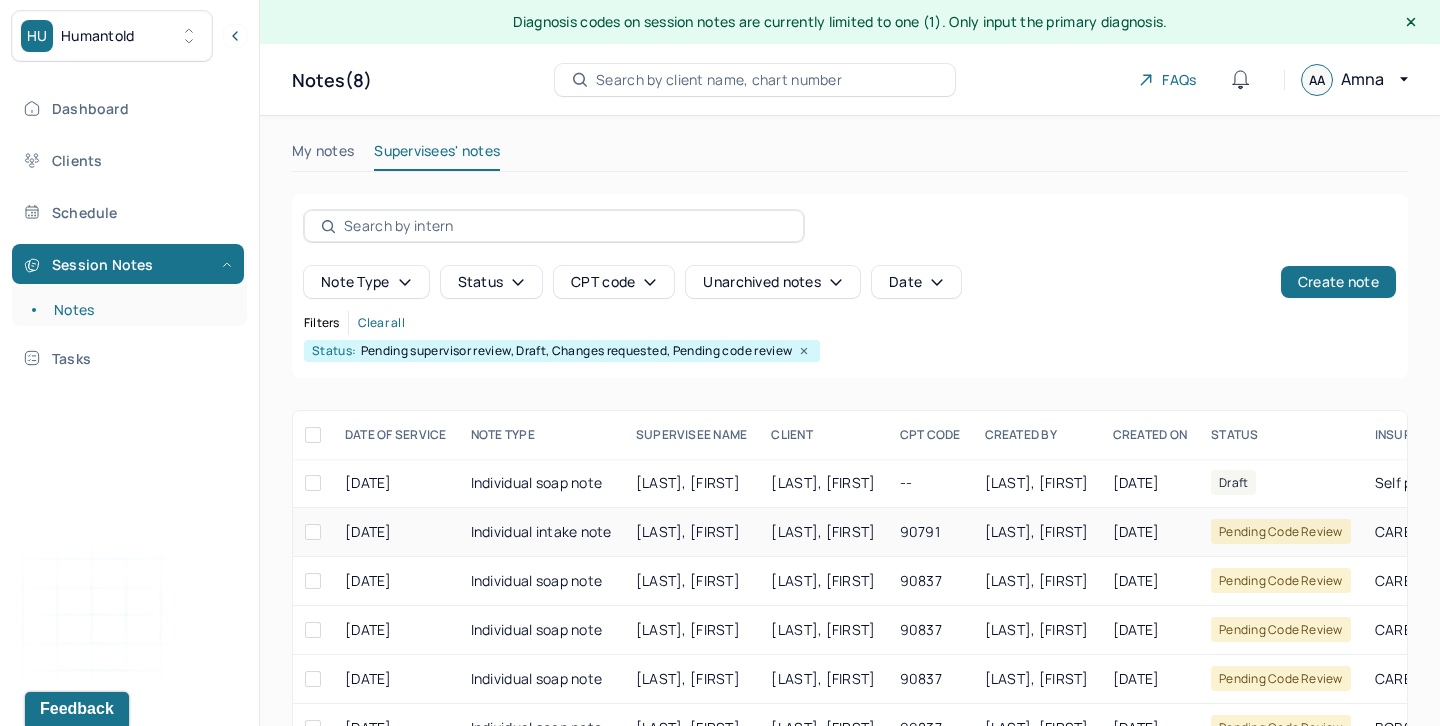 scroll, scrollTop: 151, scrollLeft: 0, axis: vertical 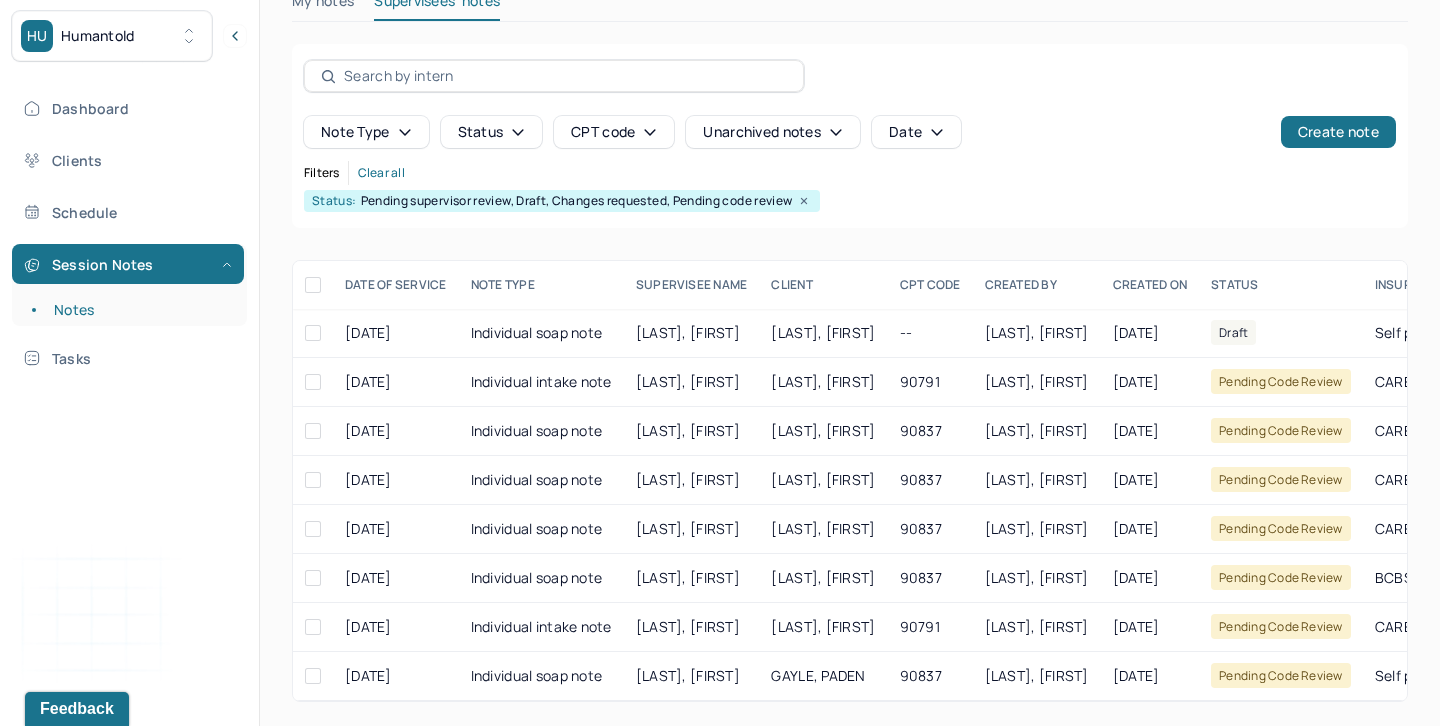 click on "My notes" at bounding box center [323, 5] 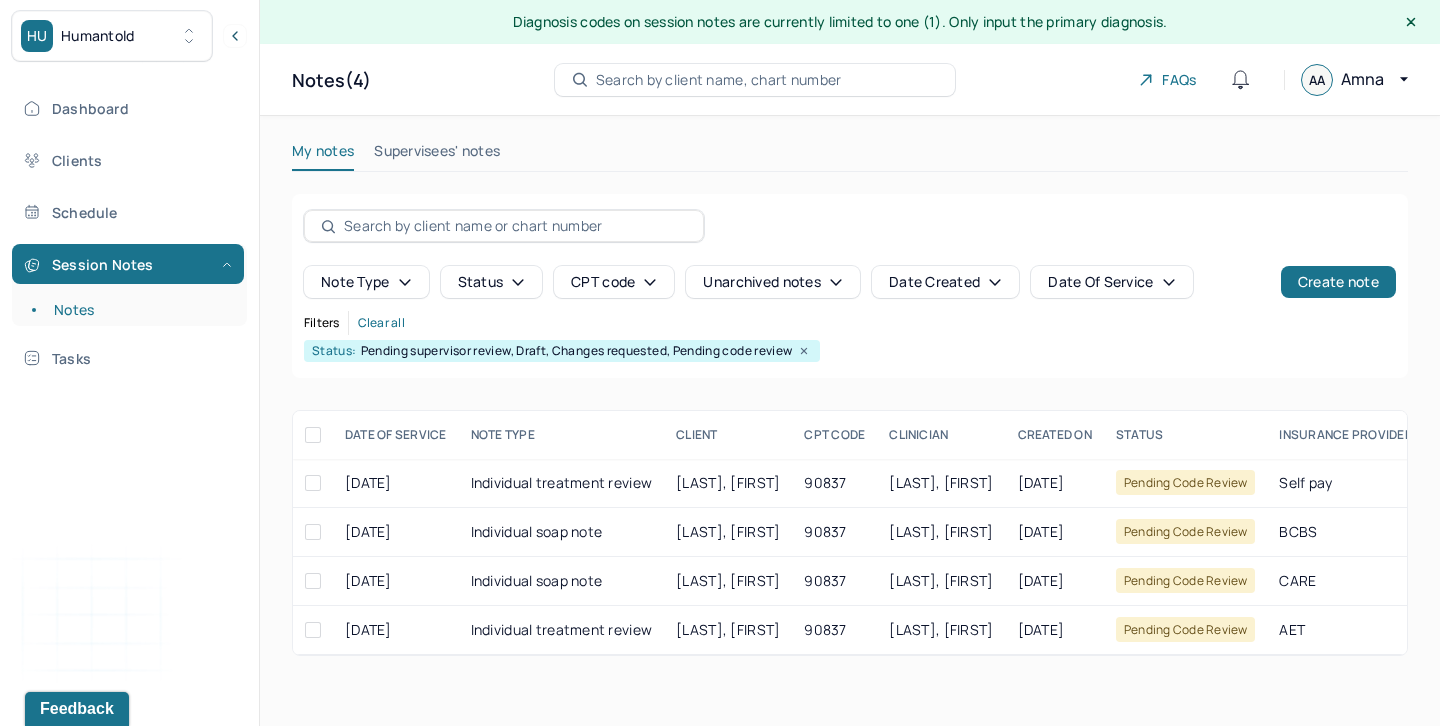scroll, scrollTop: 0, scrollLeft: 0, axis: both 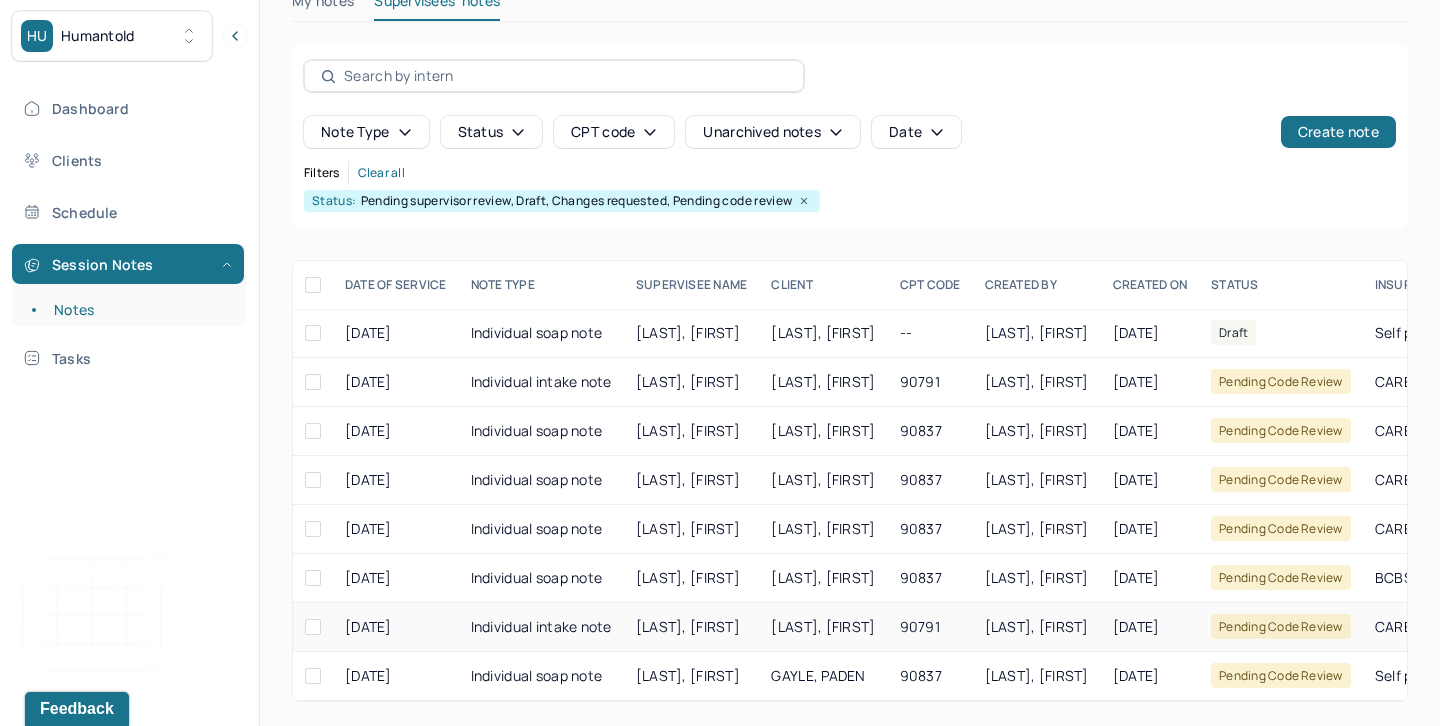 click on "[LAST], [FIRST]" at bounding box center [692, 627] 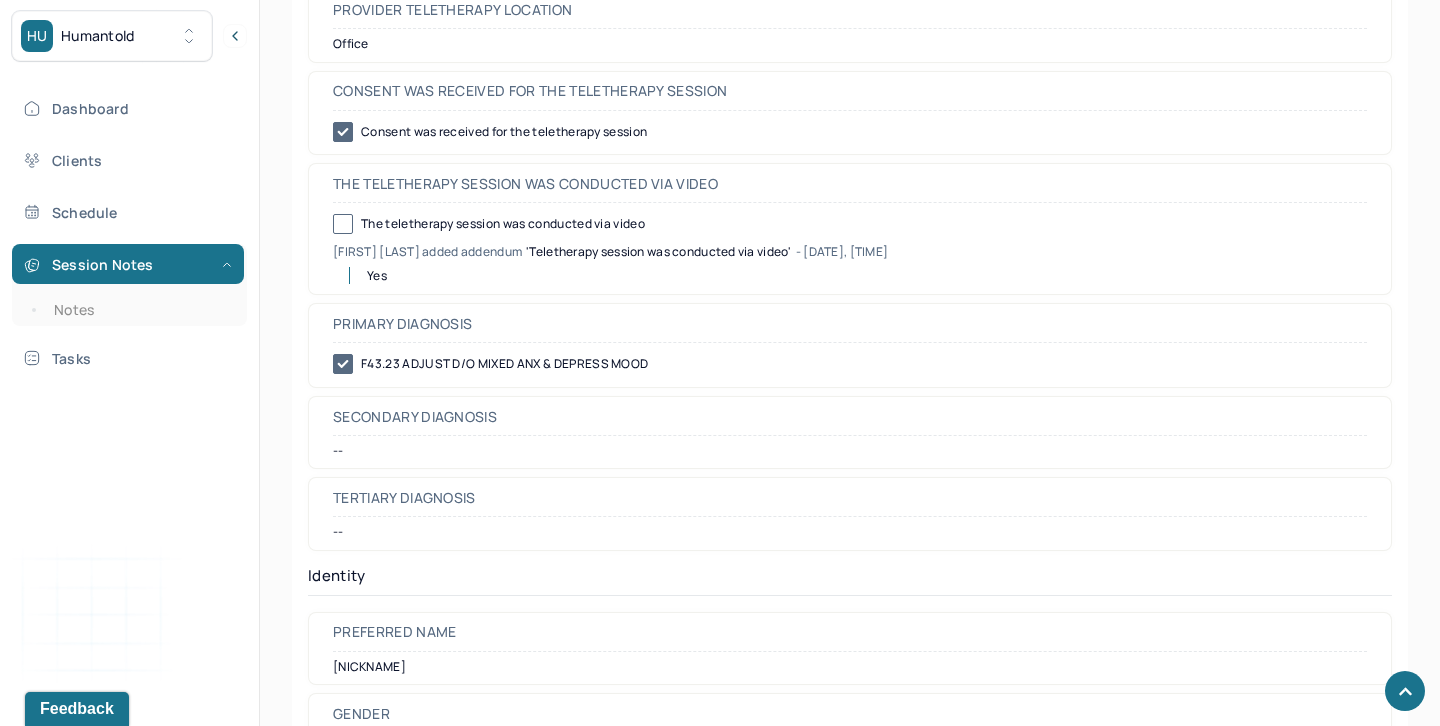 scroll, scrollTop: 905, scrollLeft: 0, axis: vertical 